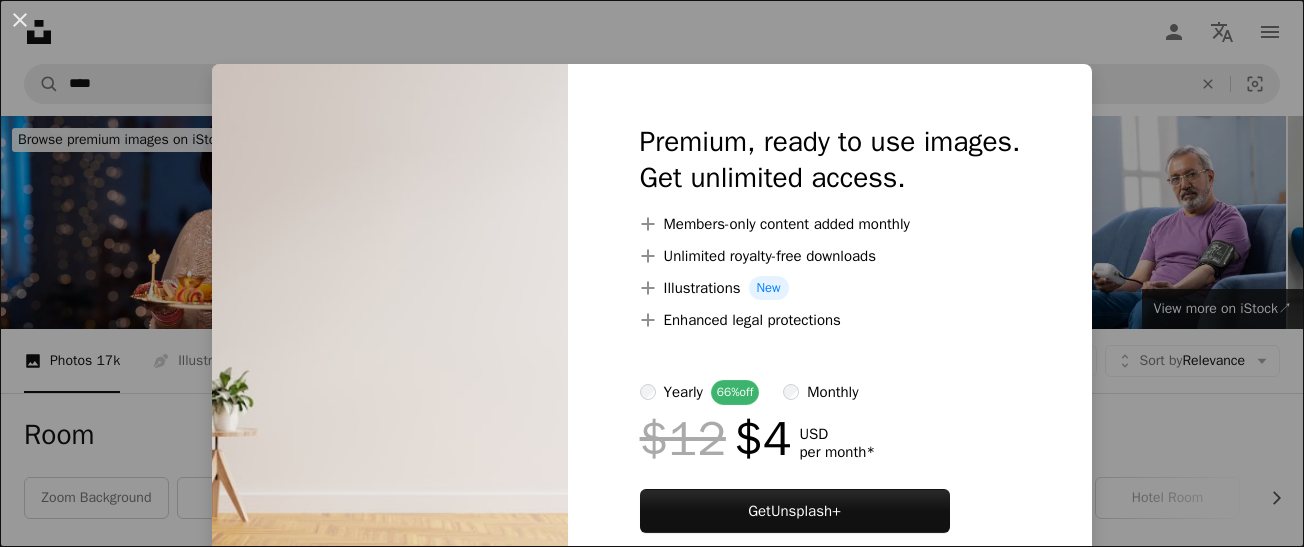 scroll, scrollTop: 666, scrollLeft: 0, axis: vertical 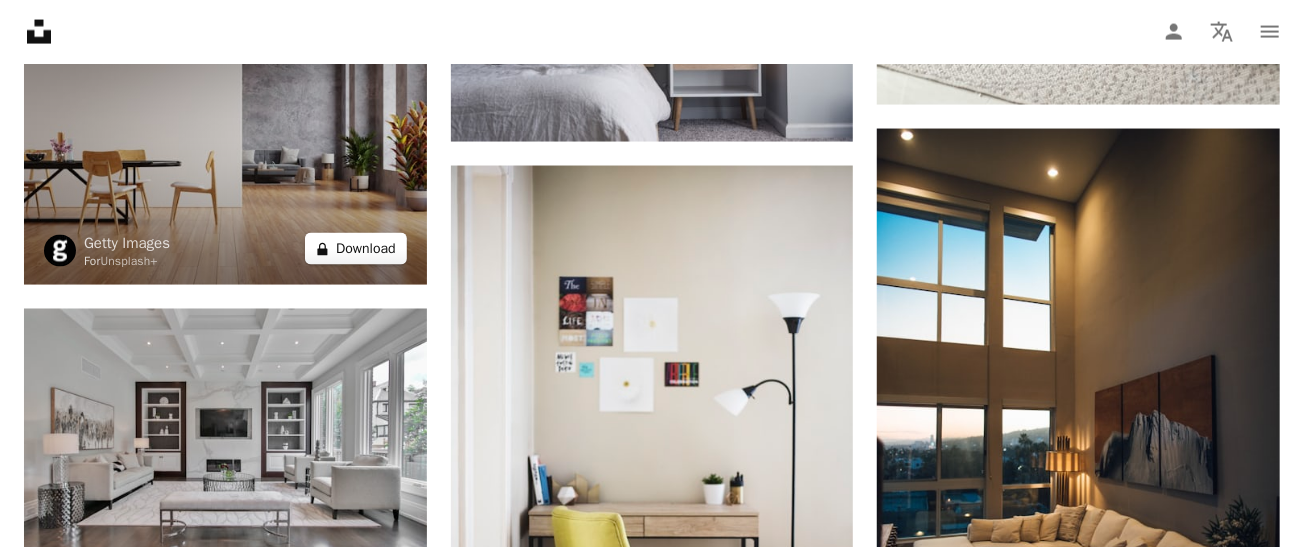 click on "A lock Download" at bounding box center [356, 249] 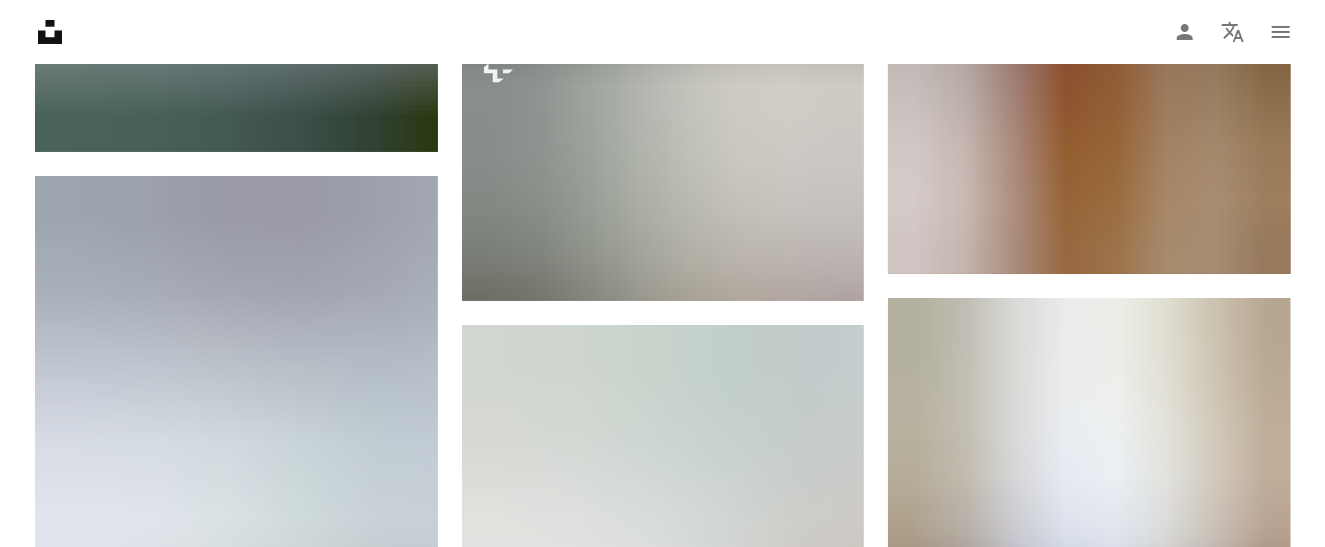 scroll, scrollTop: 3600, scrollLeft: 0, axis: vertical 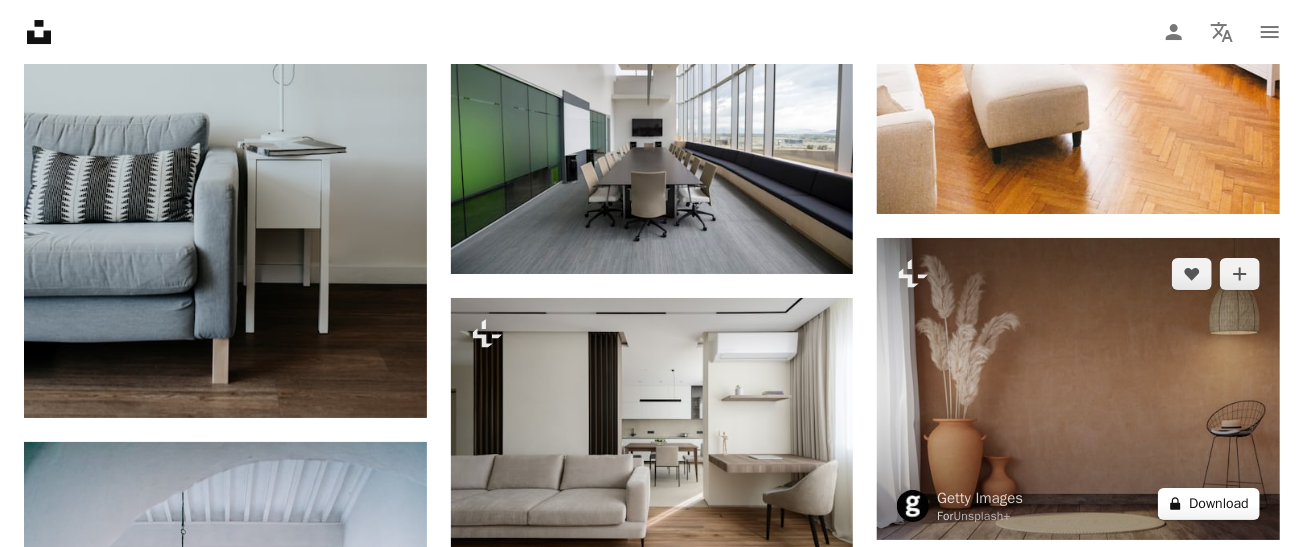 click on "A lock Download" at bounding box center [1209, 504] 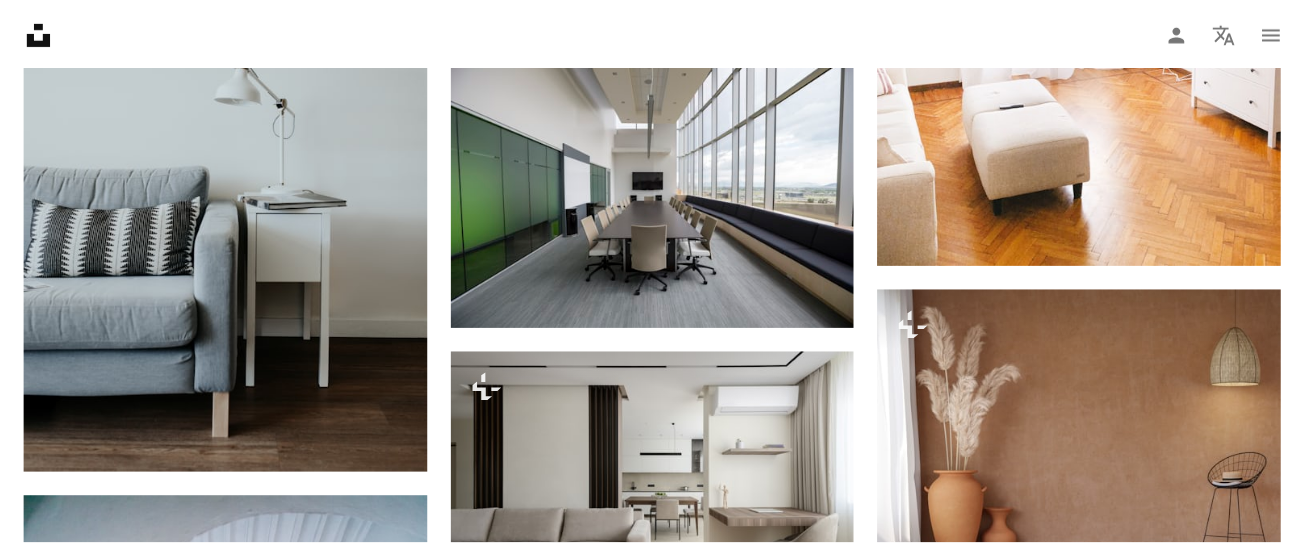scroll, scrollTop: 92, scrollLeft: 0, axis: vertical 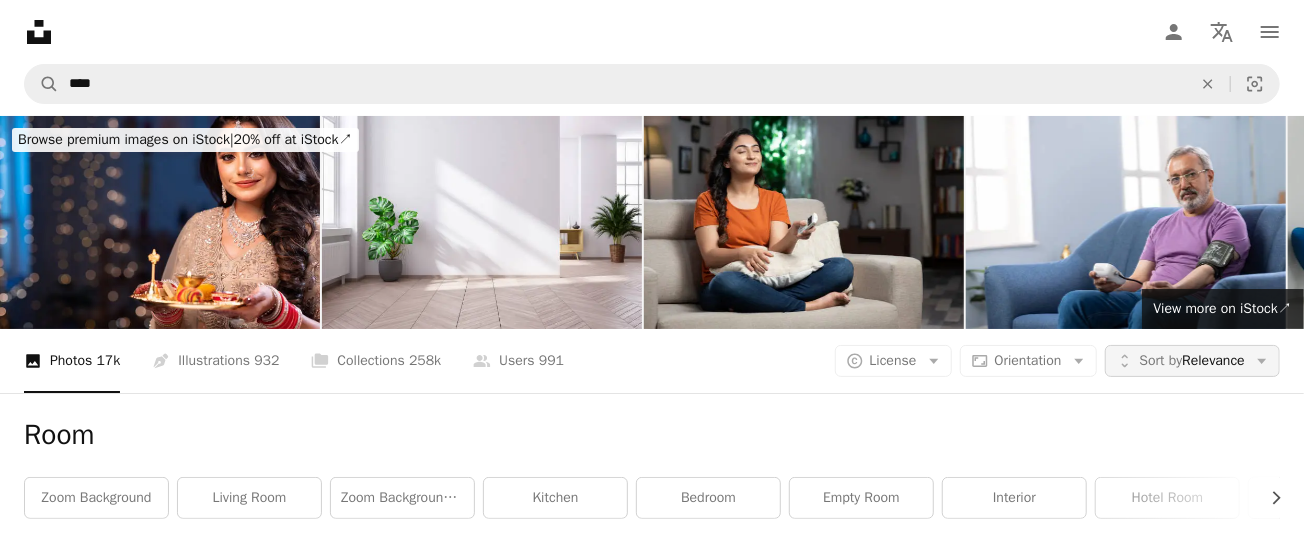 click on "Sort by" at bounding box center [1161, 360] 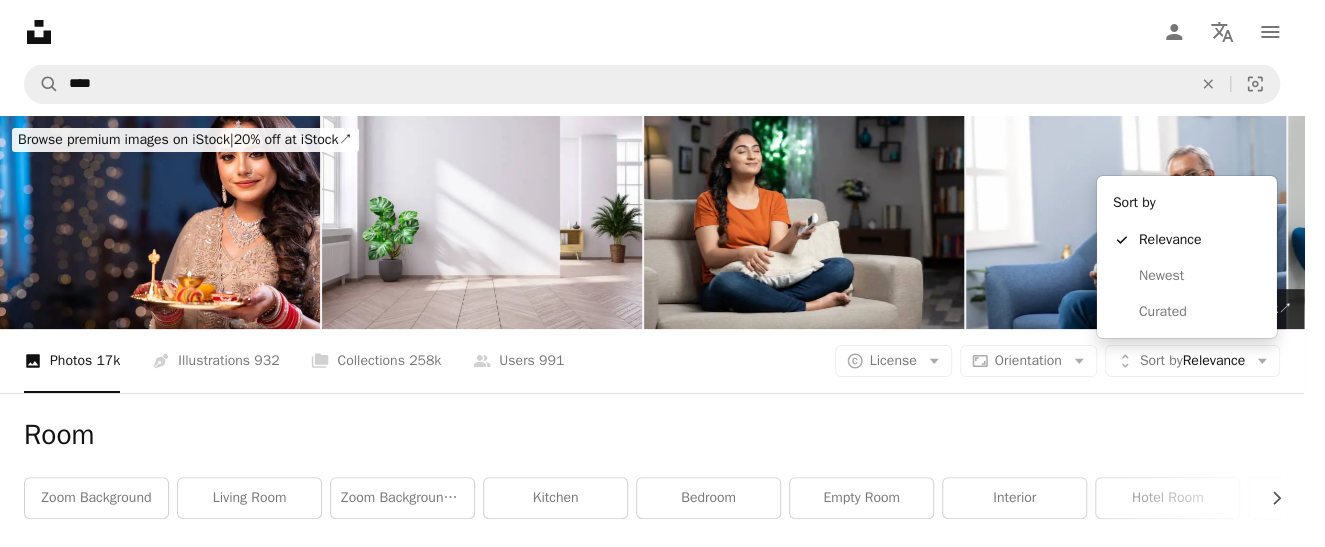 click on "Unsplash logo Unsplash Home A photo Pen Tool A compass A stack of folders Download Person Localization icon navigation menu A magnifying glass **** An X shape Visual search Get Unsplash+ Log in Submit an image Browse premium images on iStock  |  20% off at iStock  ↗ Browse premium images on iStock 20% off at iStock  ↗ View more  ↗ View more on iStock  ↗ A photo Photos   17k Pen Tool Illustrations   932 A stack of folders Collections   258k A group of people Users   991 A copyright icon © License Arrow down Aspect ratio Orientation Arrow down Unfold Sort by  Relevance Arrow down Filters Filters Room Chevron right zoom background living room zoom background office kitchen bedroom empty room interior hotel room room wall office wall interior design Plus sign for Unsplash+ A heart A plus sign Yevhenii Deshko For  Unsplash+ A lock Download A heart A plus sign Spacejoy Arrow pointing down Plus sign for Unsplash+ A heart A plus sign Getty Images For  Unsplash+ A lock Download A heart A plus sign A heart" at bounding box center (652, 273) 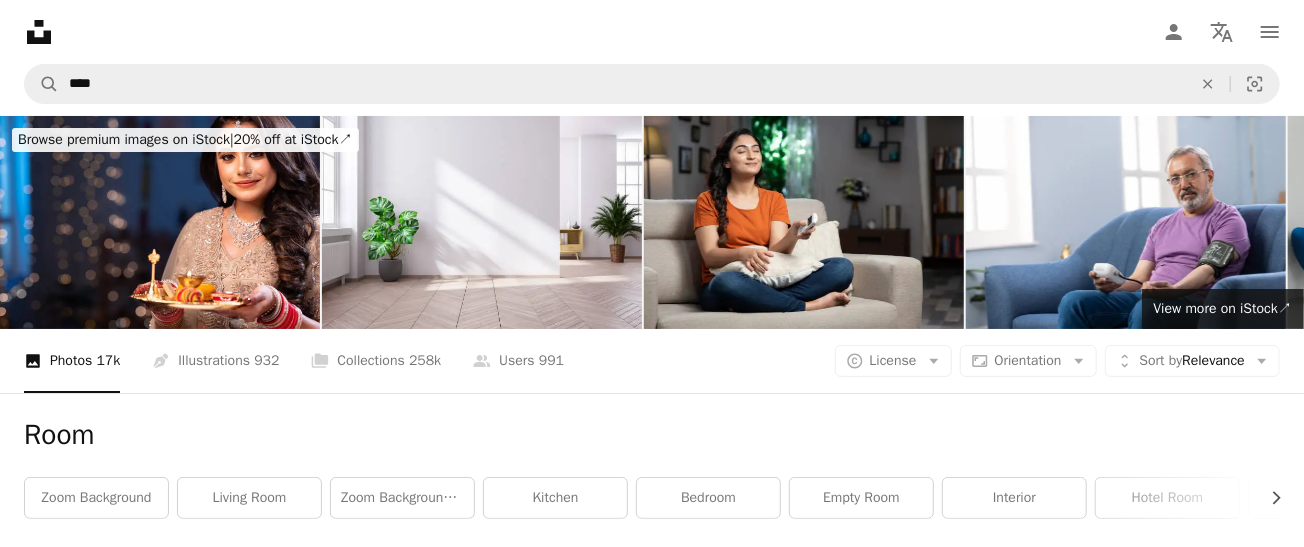 click on "License" at bounding box center (893, 360) 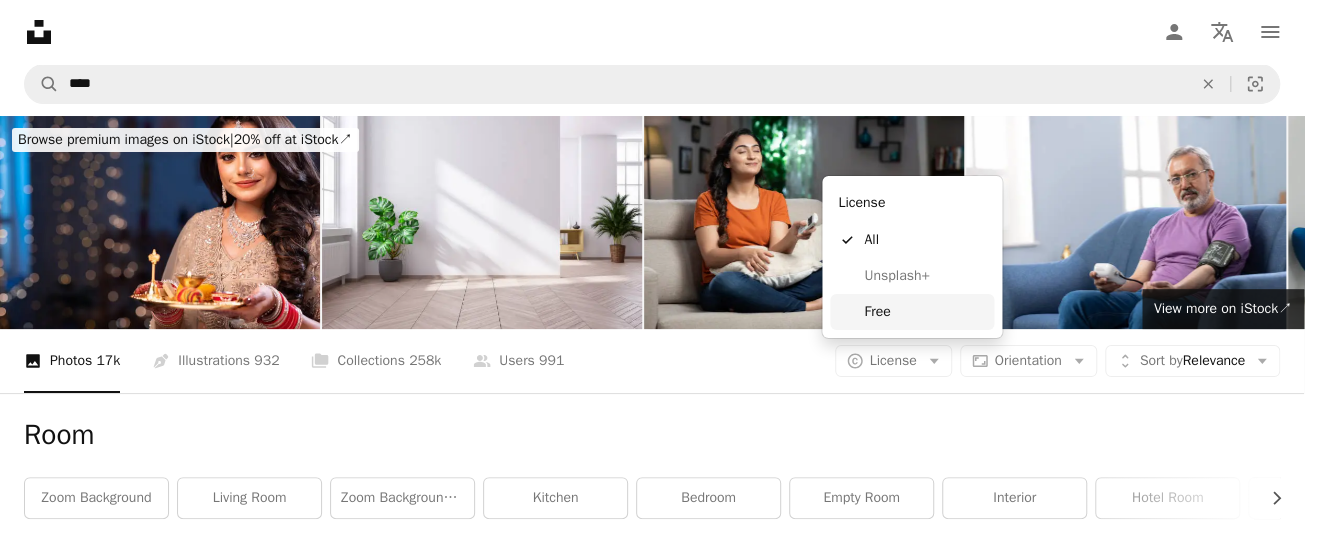 click on "Free" at bounding box center (912, 312) 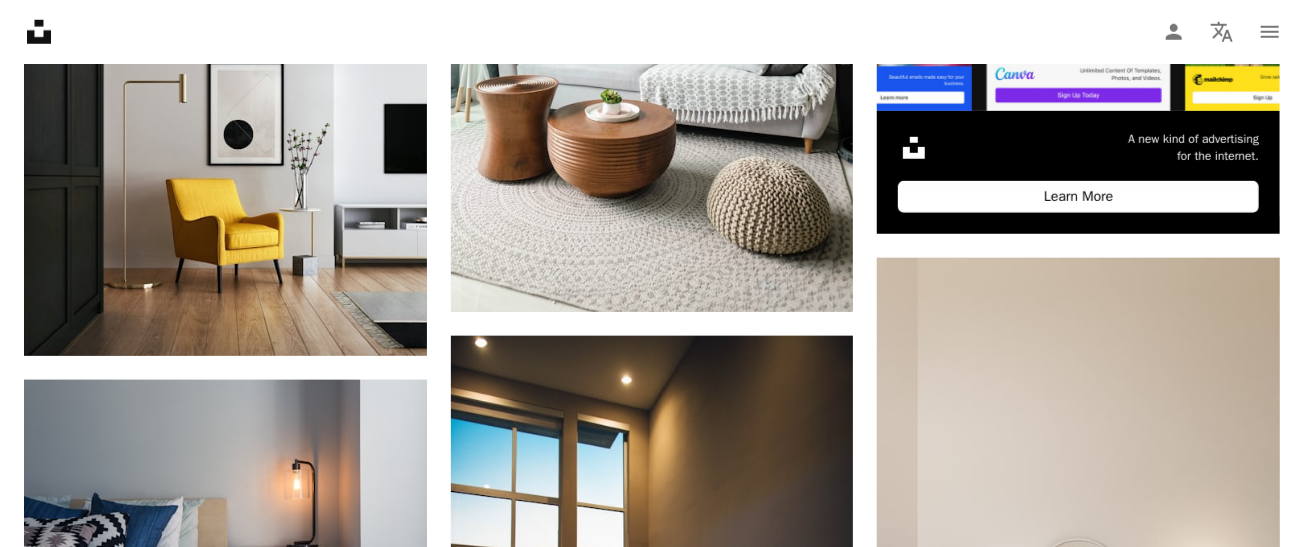 scroll, scrollTop: 800, scrollLeft: 0, axis: vertical 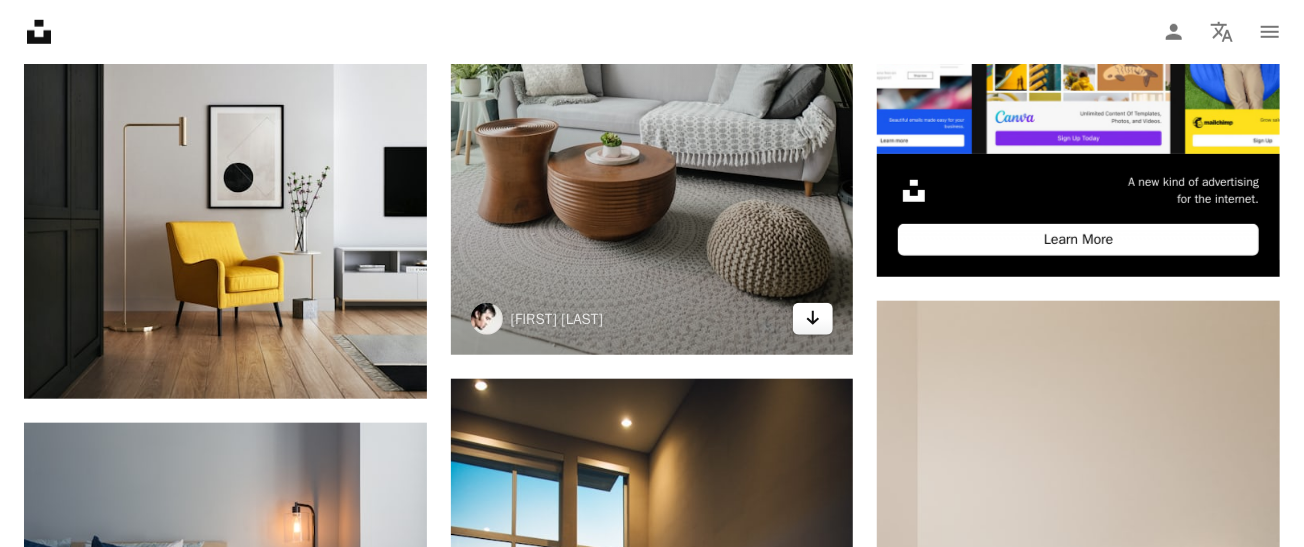 click on "Arrow pointing down" at bounding box center [813, 319] 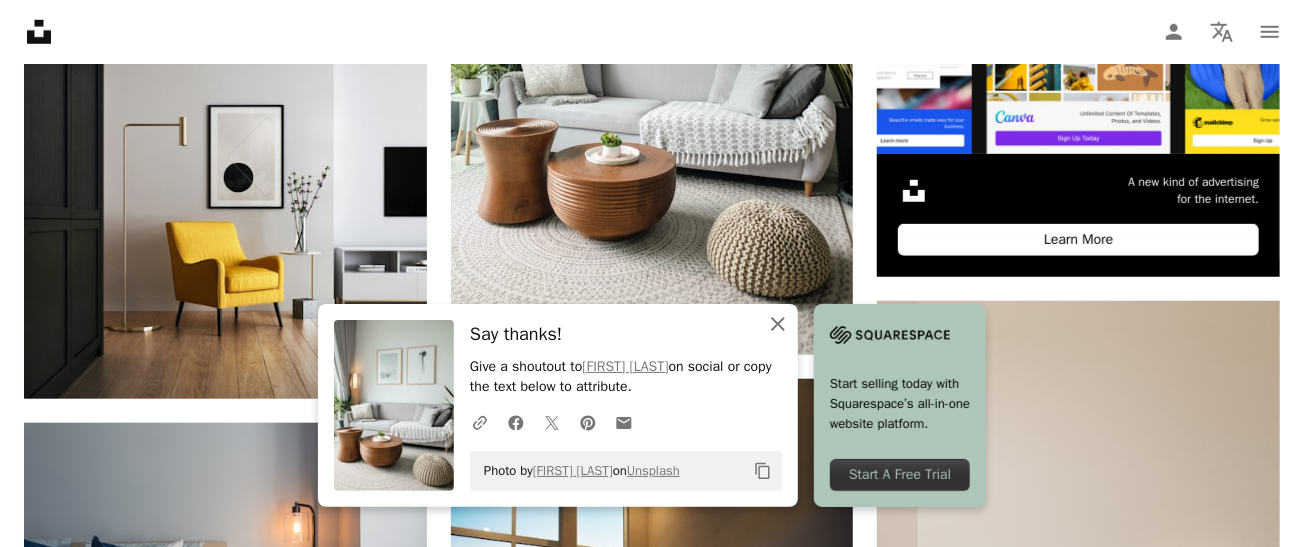 click on "An X shape" 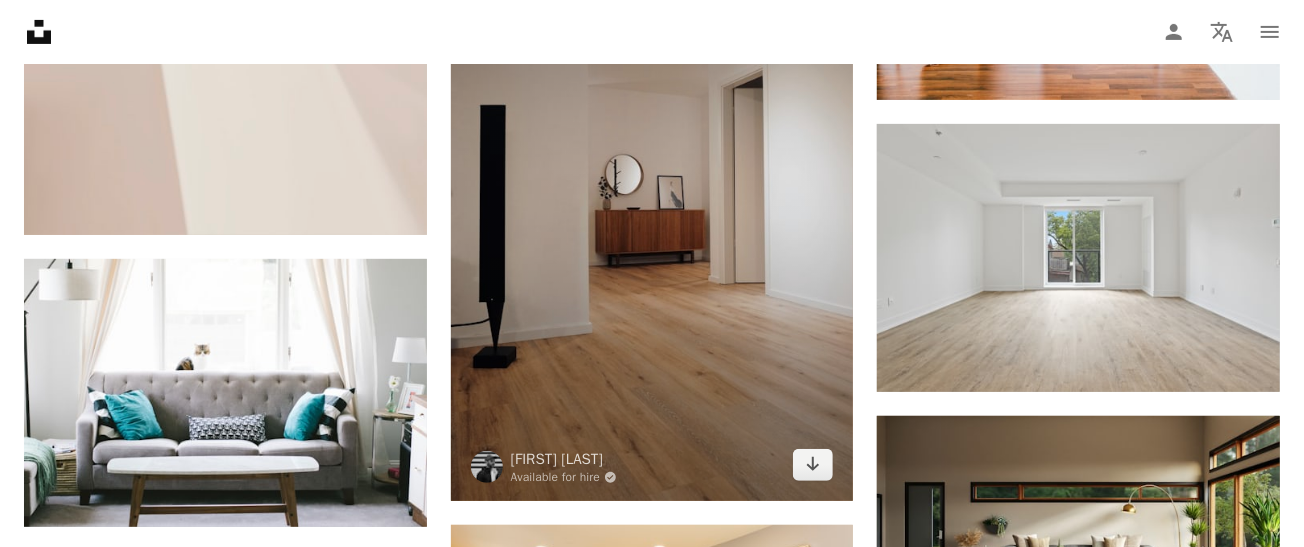 scroll, scrollTop: 7866, scrollLeft: 0, axis: vertical 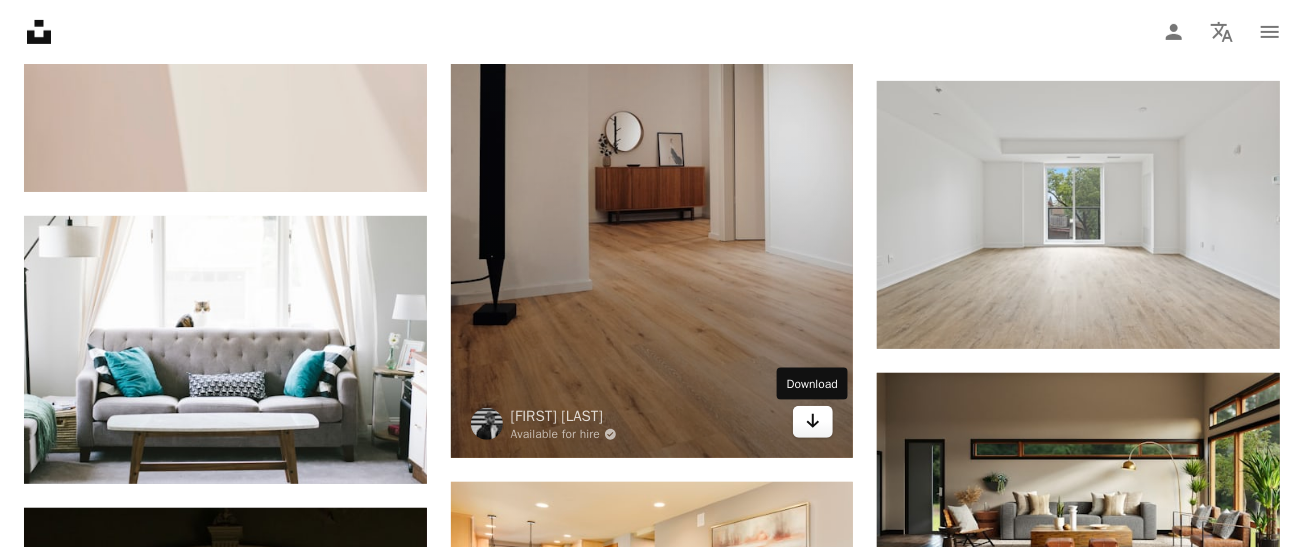 click on "Arrow pointing down" 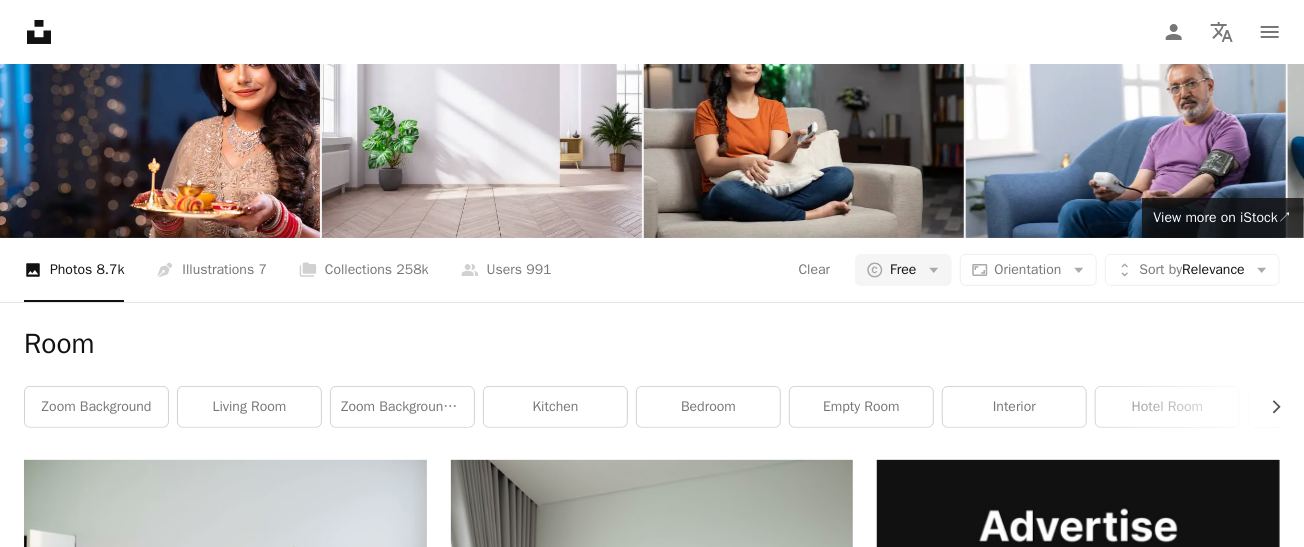 scroll, scrollTop: 0, scrollLeft: 0, axis: both 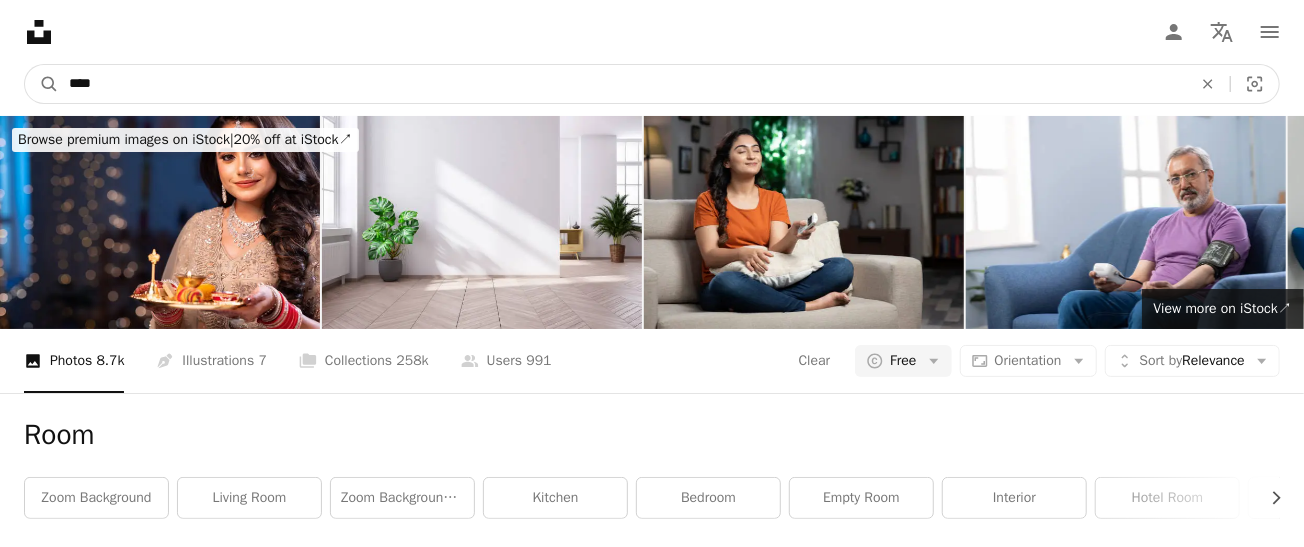 drag, startPoint x: 179, startPoint y: 93, endPoint x: 4, endPoint y: 89, distance: 175.04572 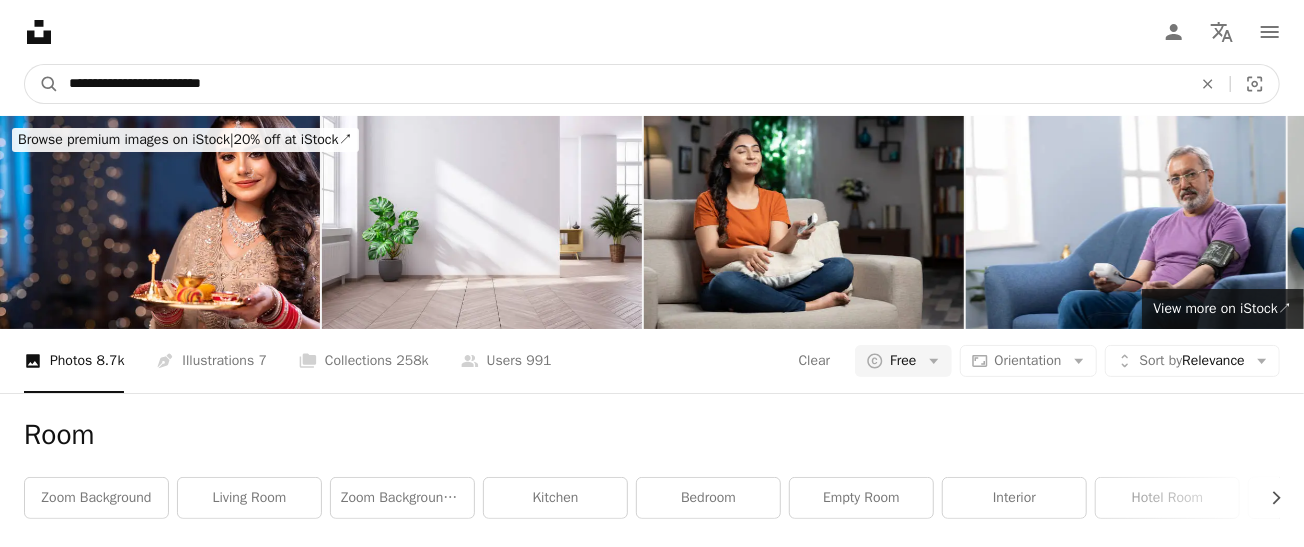 type on "**********" 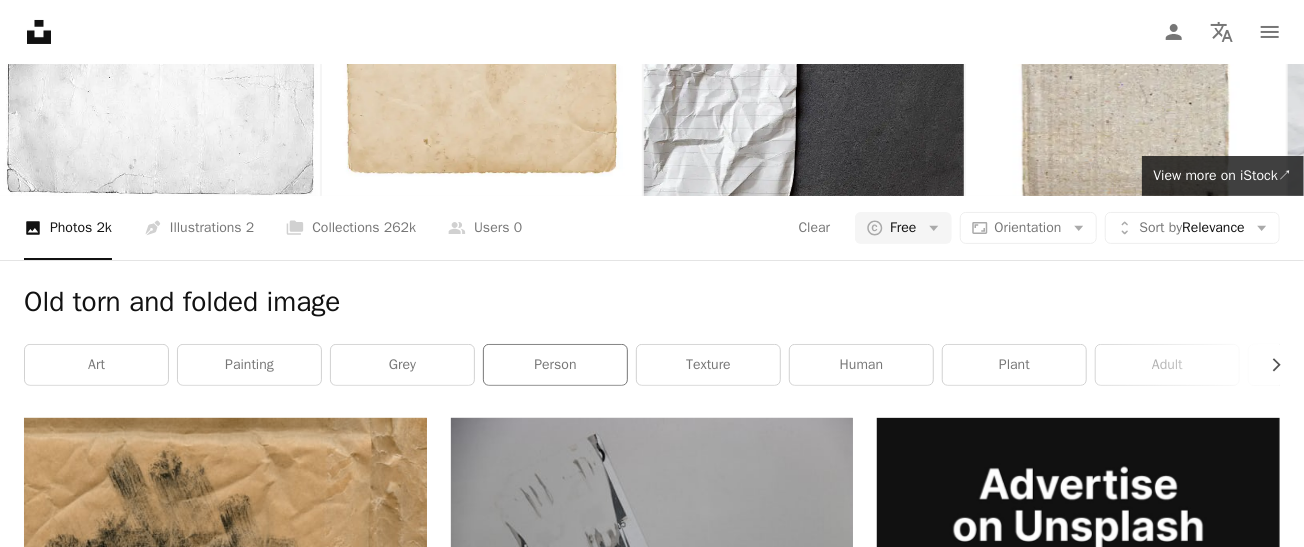 scroll, scrollTop: 0, scrollLeft: 0, axis: both 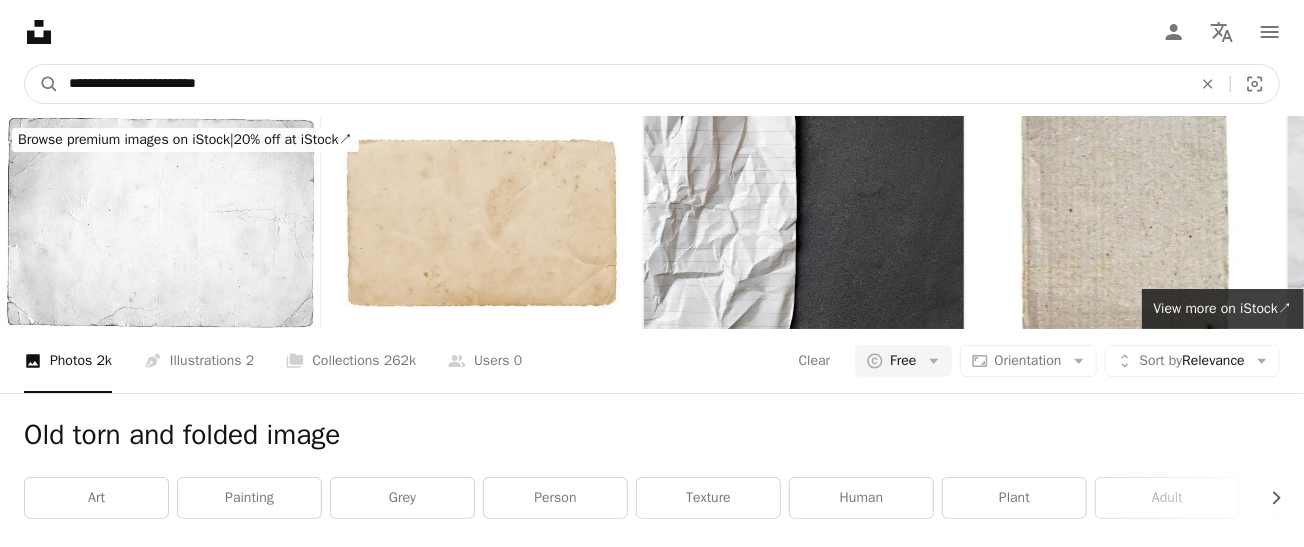 drag, startPoint x: 270, startPoint y: 81, endPoint x: 346, endPoint y: 86, distance: 76.1643 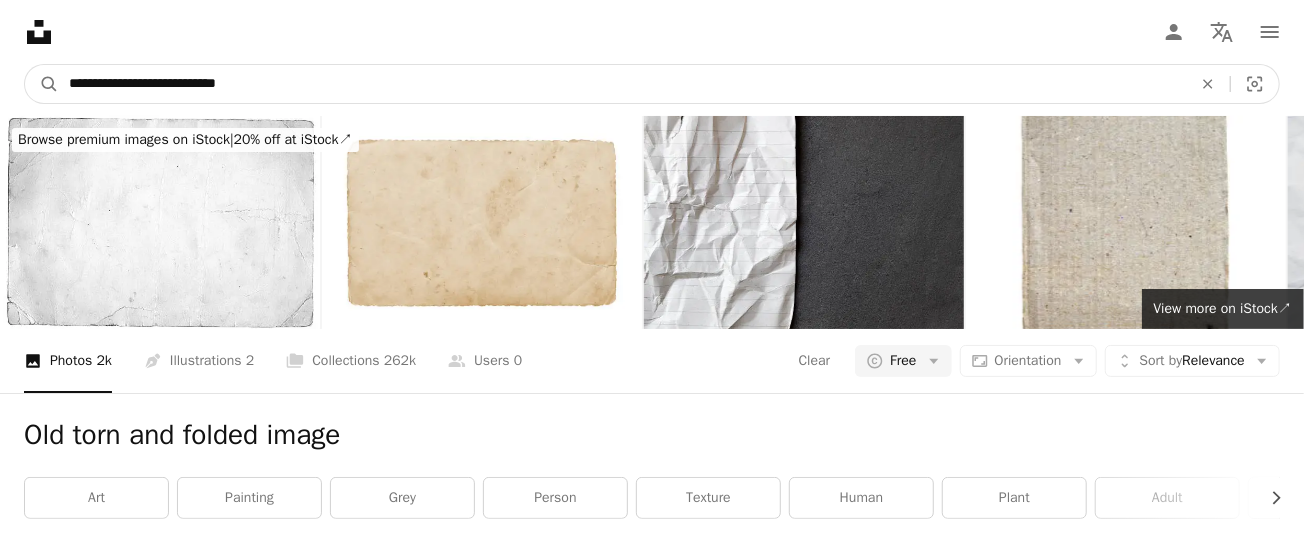 type on "**********" 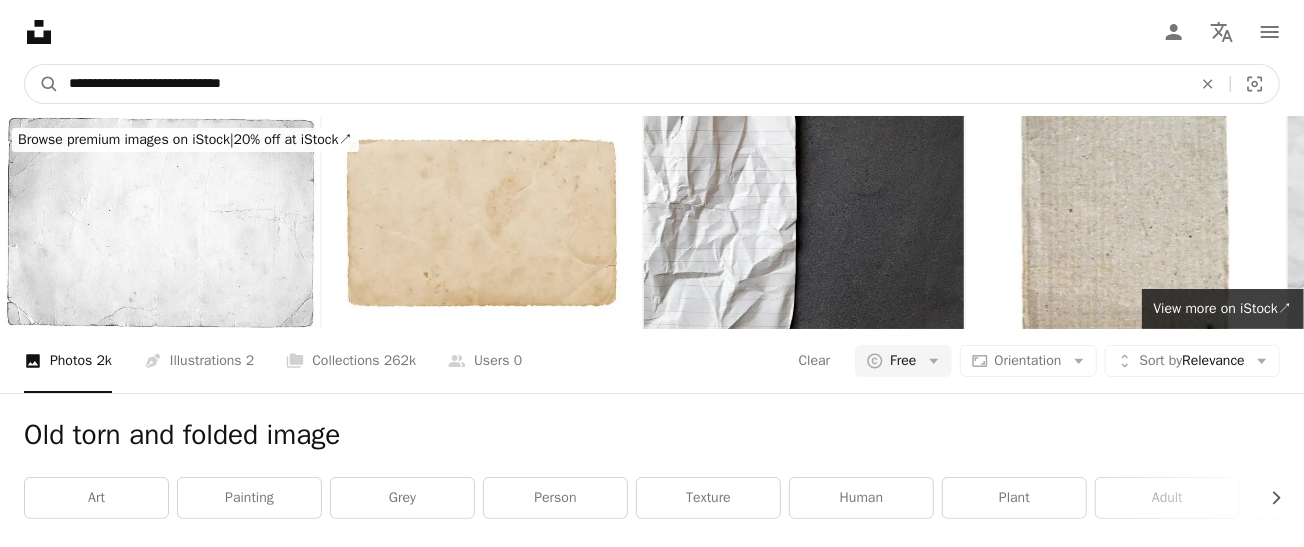 click on "A magnifying glass" at bounding box center (42, 84) 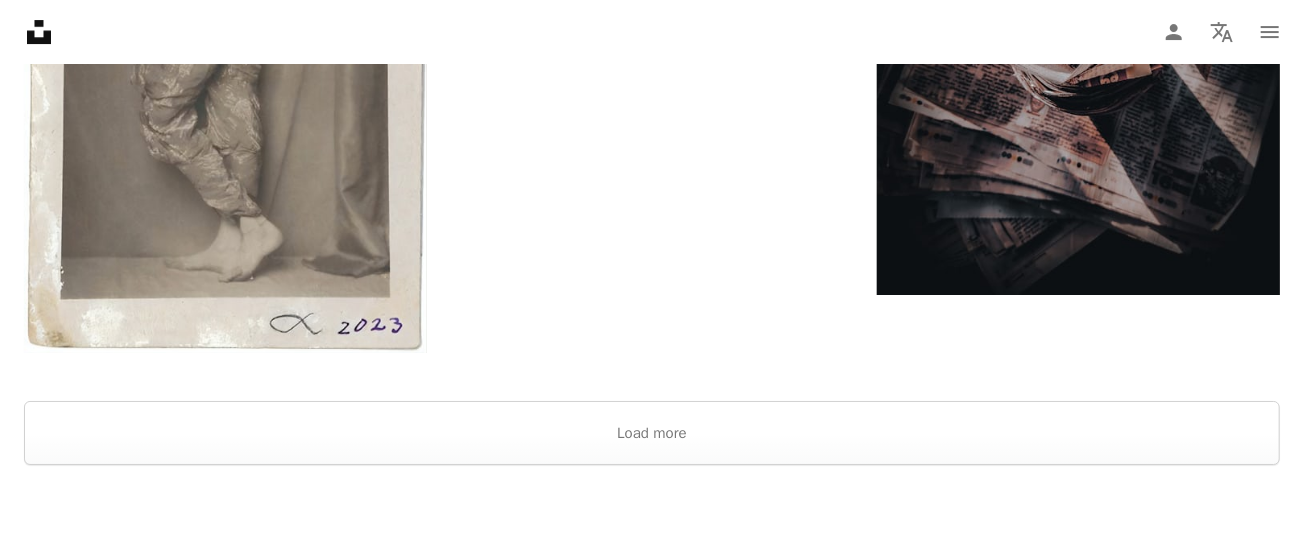 scroll, scrollTop: 3600, scrollLeft: 0, axis: vertical 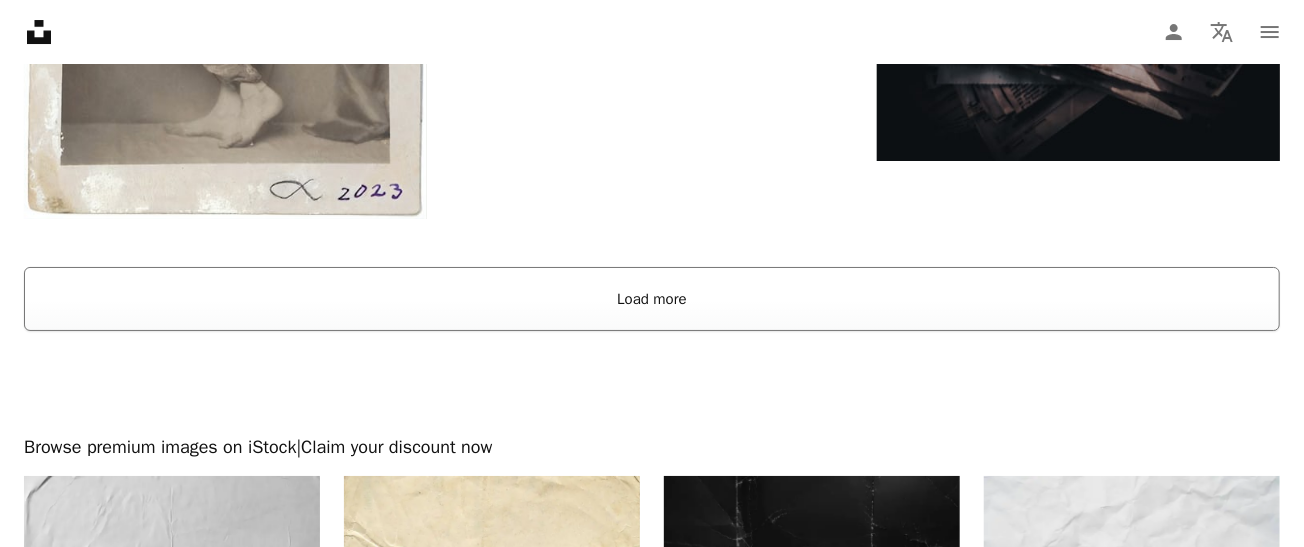 click on "Load more" at bounding box center [652, 299] 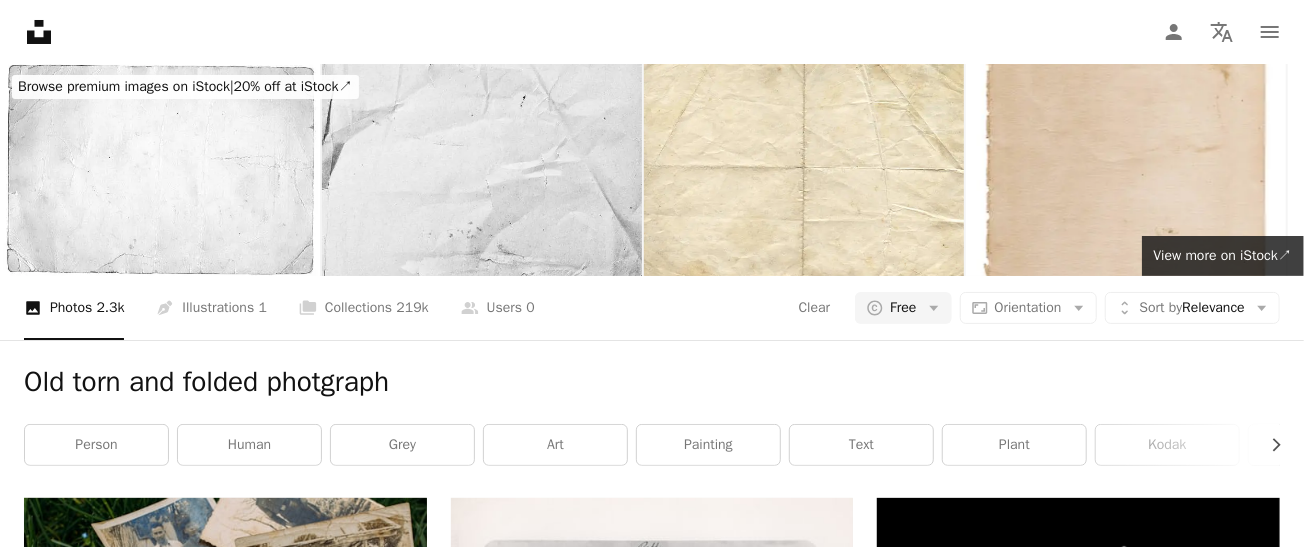 scroll, scrollTop: 0, scrollLeft: 0, axis: both 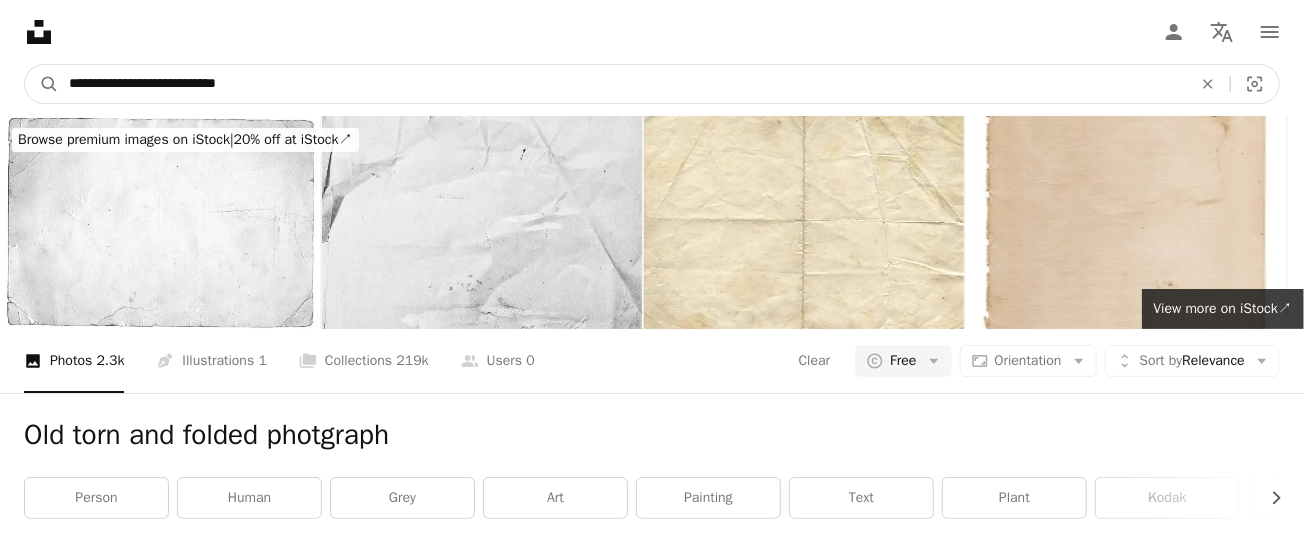 drag, startPoint x: 95, startPoint y: 82, endPoint x: 149, endPoint y: 84, distance: 54.037025 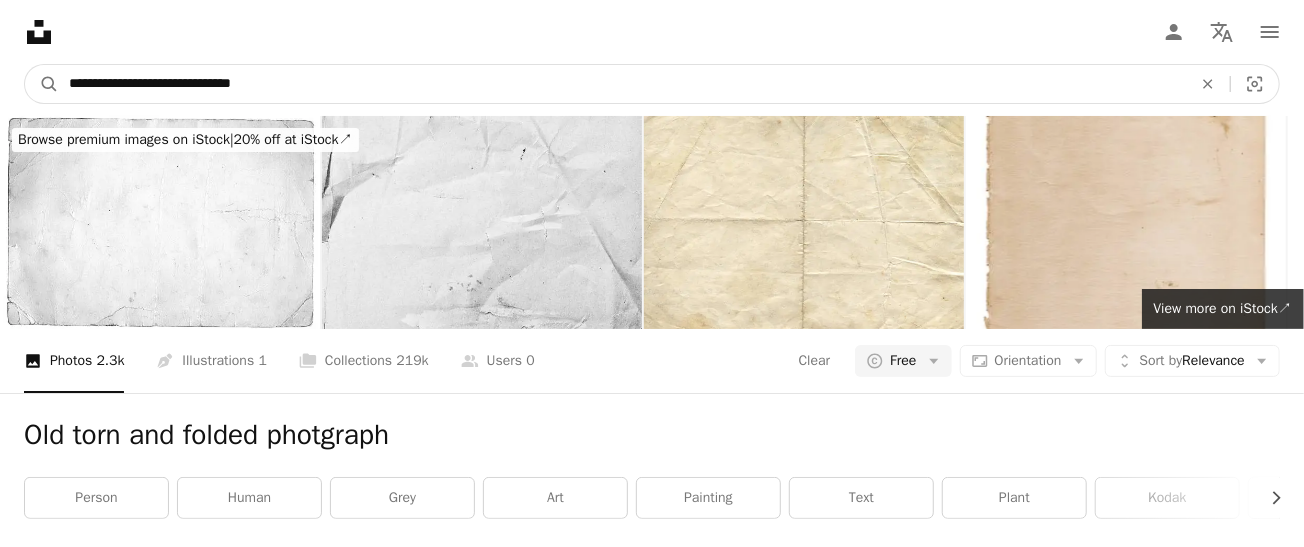 type on "**********" 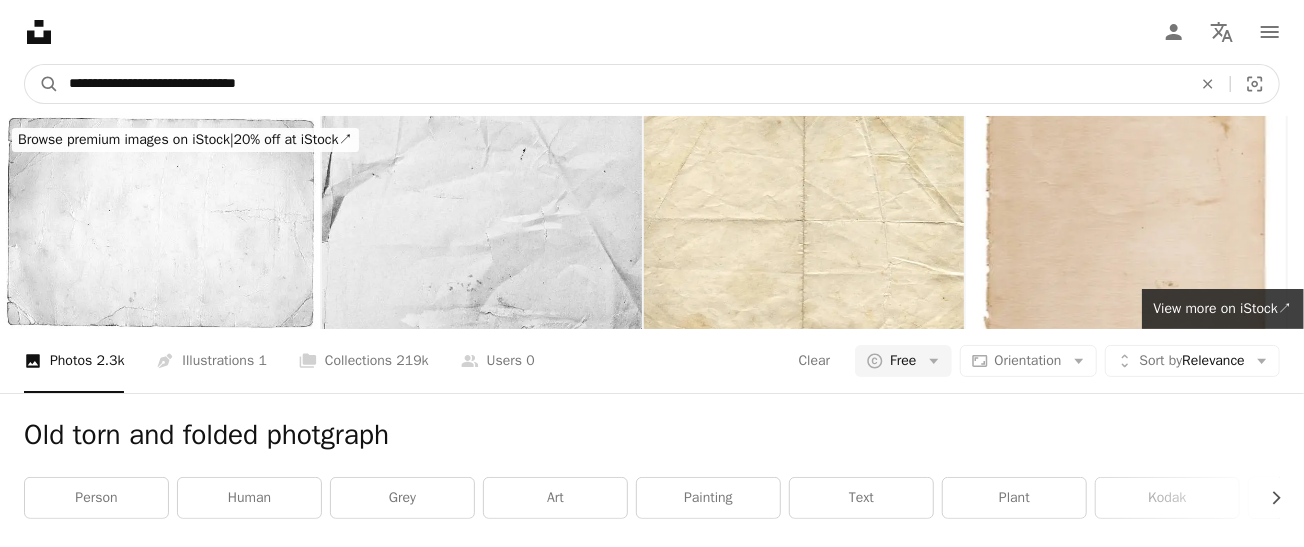 click on "A magnifying glass" at bounding box center (42, 84) 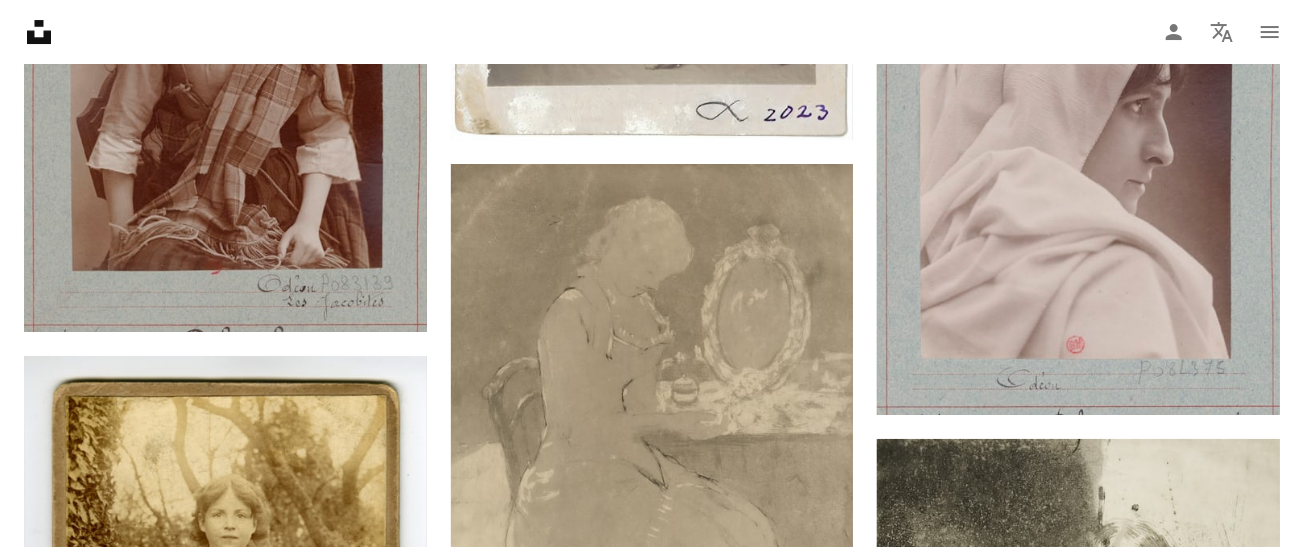 scroll, scrollTop: 4364, scrollLeft: 0, axis: vertical 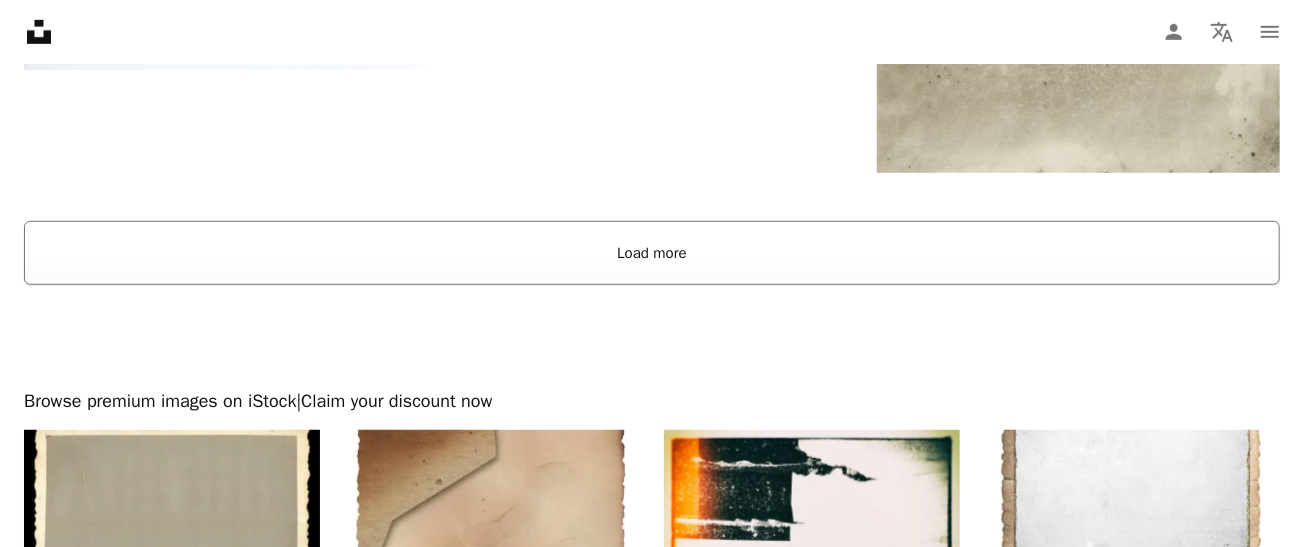 click on "Load more" at bounding box center [652, 253] 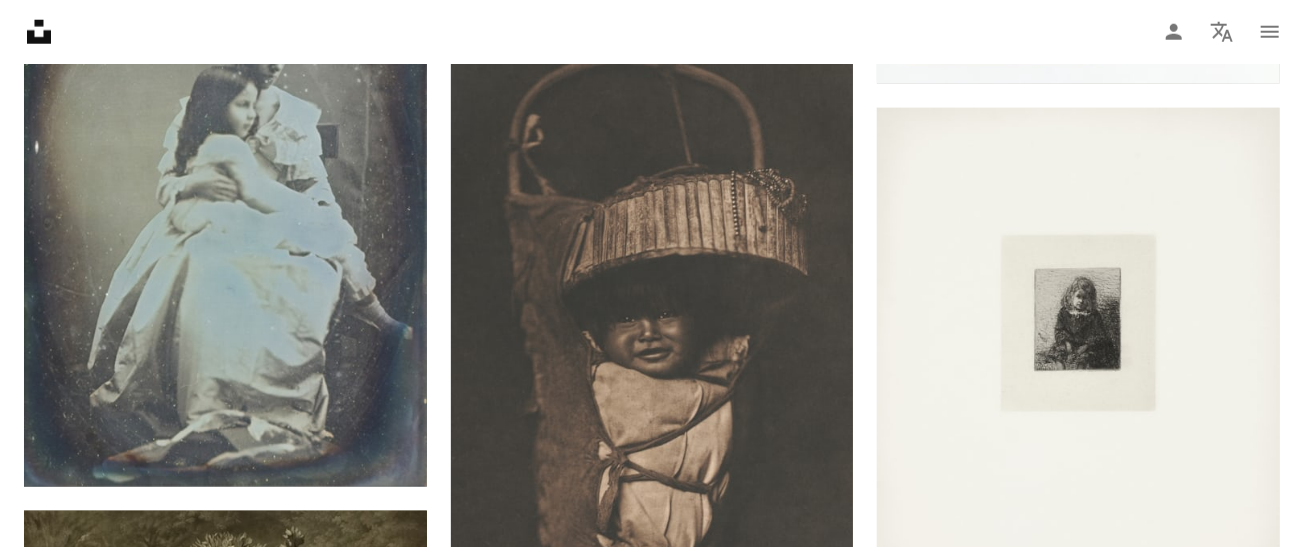 scroll, scrollTop: 4497, scrollLeft: 0, axis: vertical 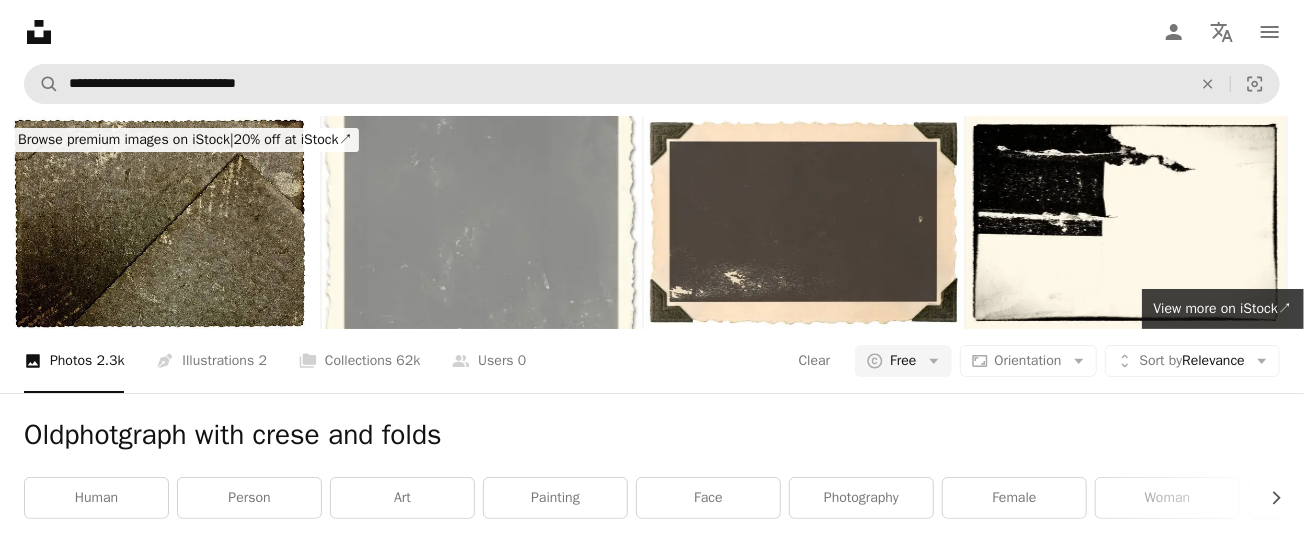 drag, startPoint x: 416, startPoint y: 60, endPoint x: 294, endPoint y: 86, distance: 124.73973 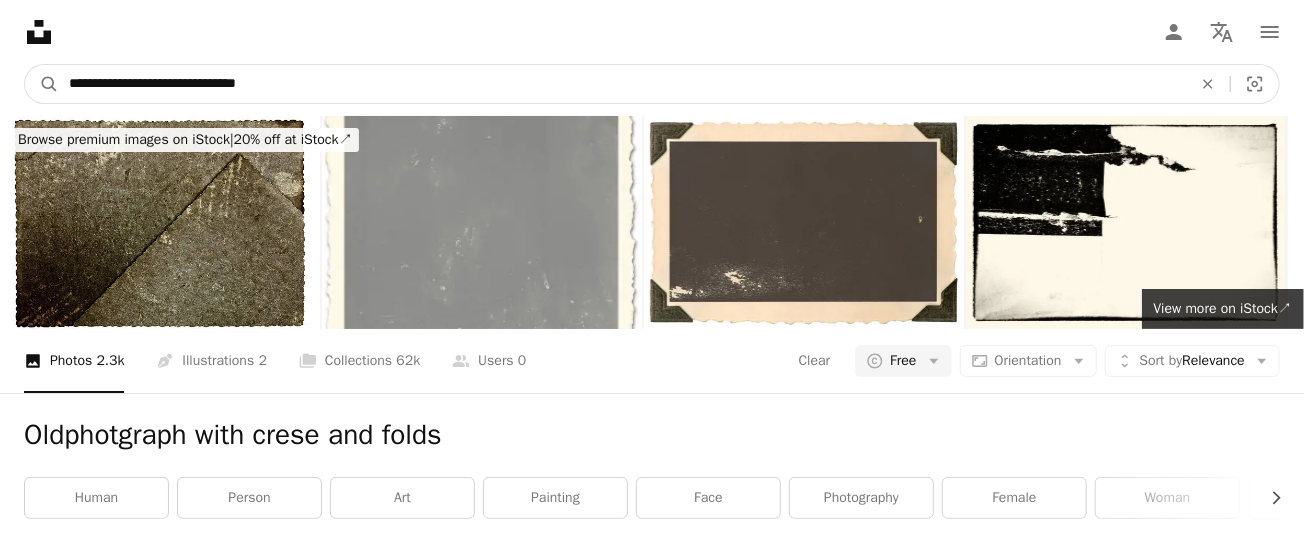 click on "**********" at bounding box center (622, 84) 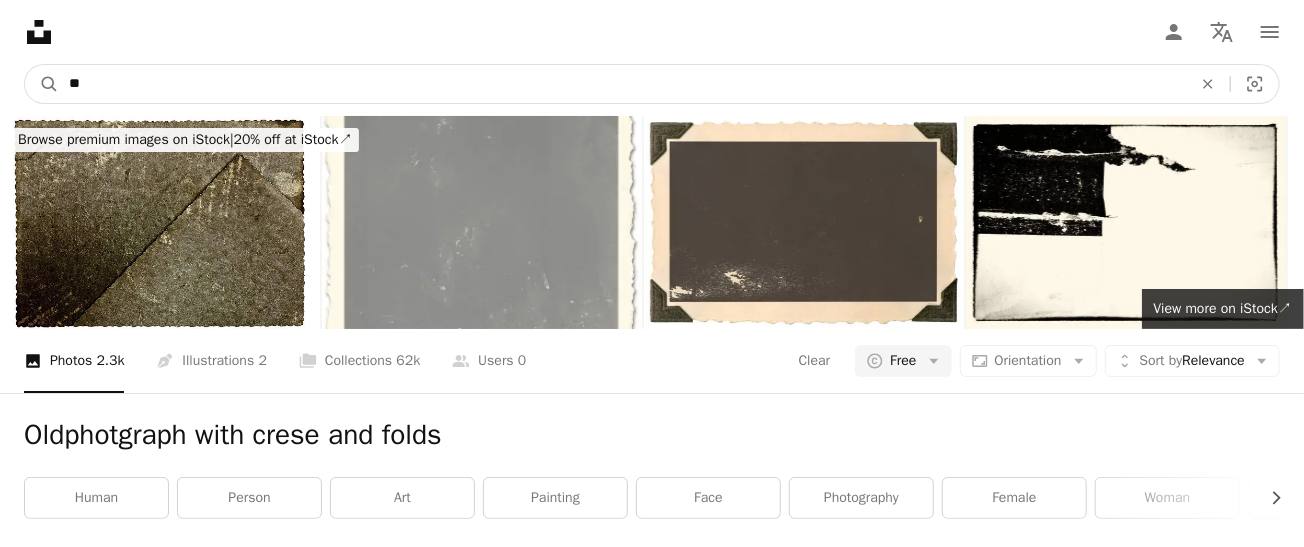 type on "*" 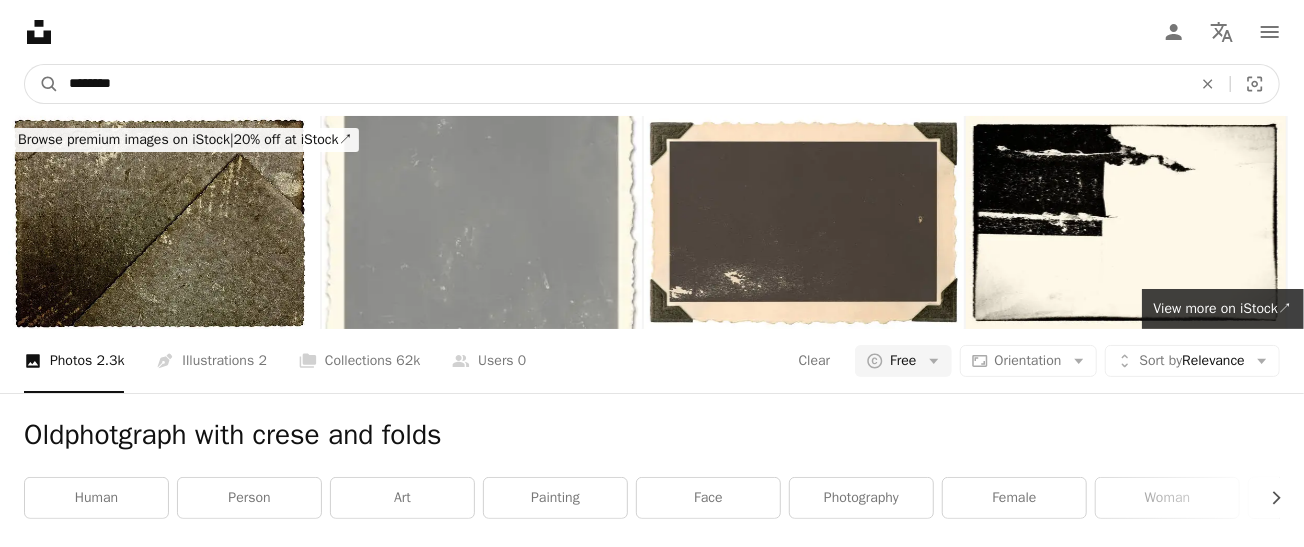 type on "*********" 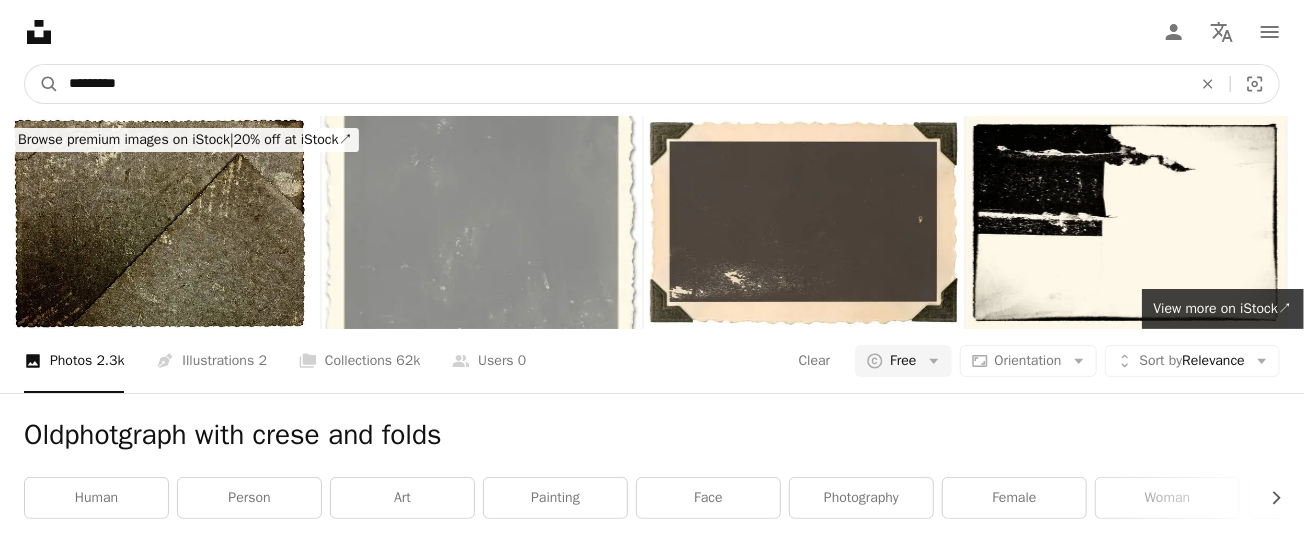 click on "A magnifying glass" at bounding box center [42, 84] 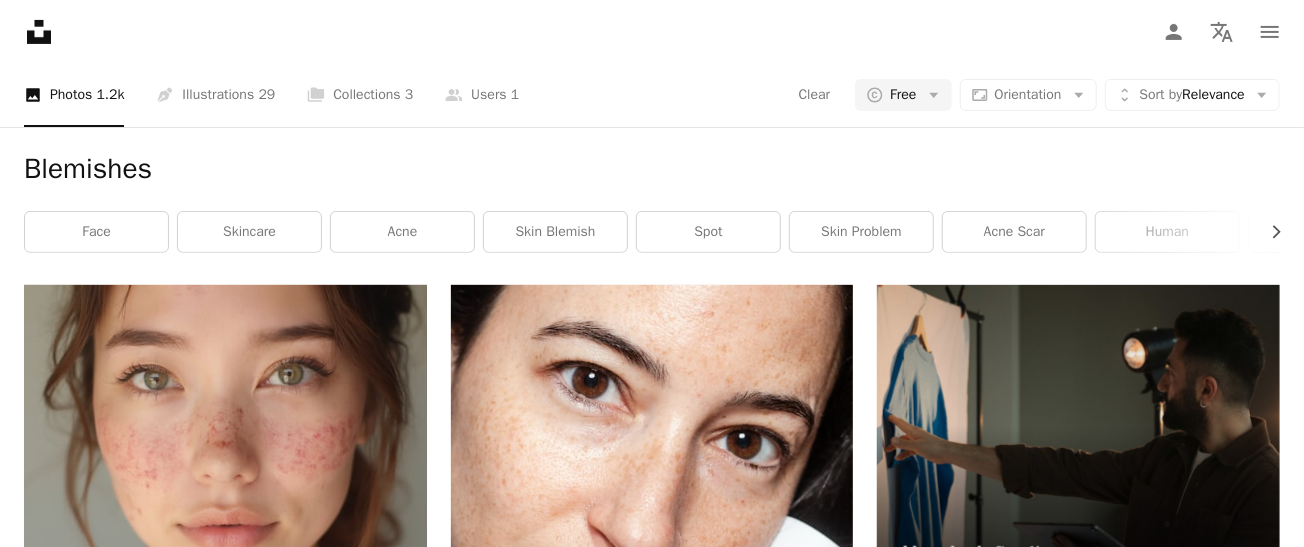 scroll, scrollTop: 0, scrollLeft: 0, axis: both 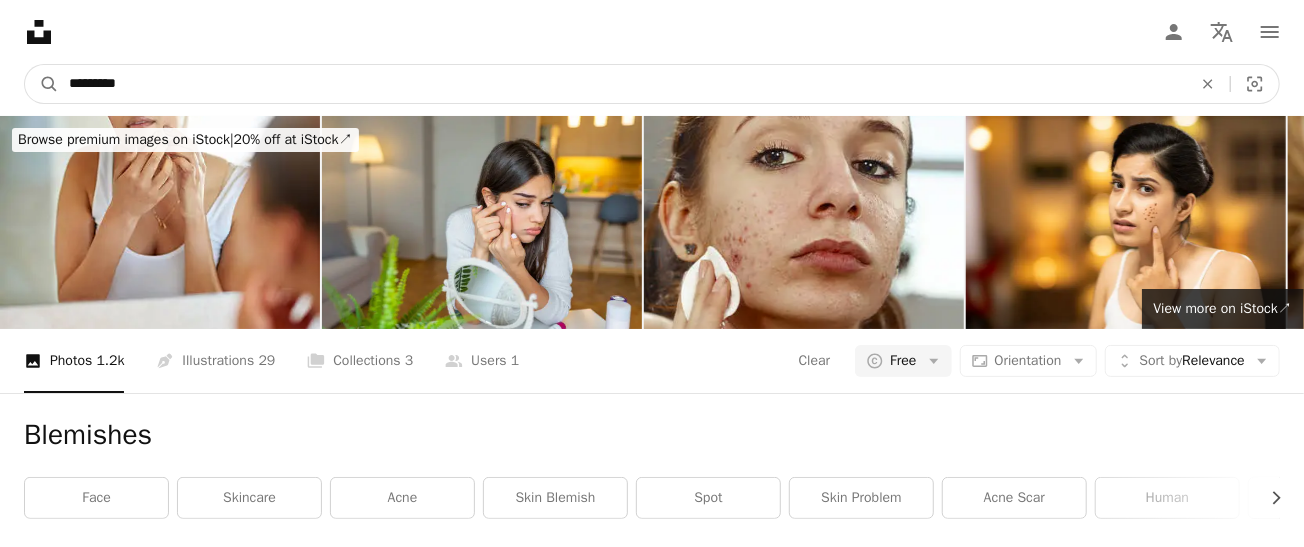 click on "*********" at bounding box center (622, 84) 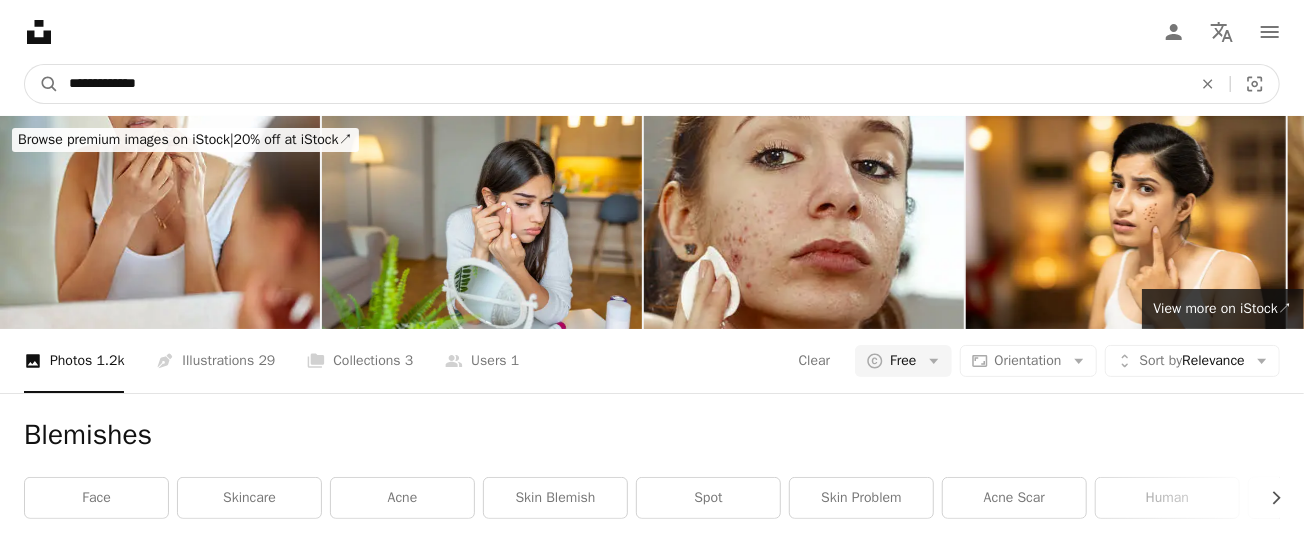 type on "**********" 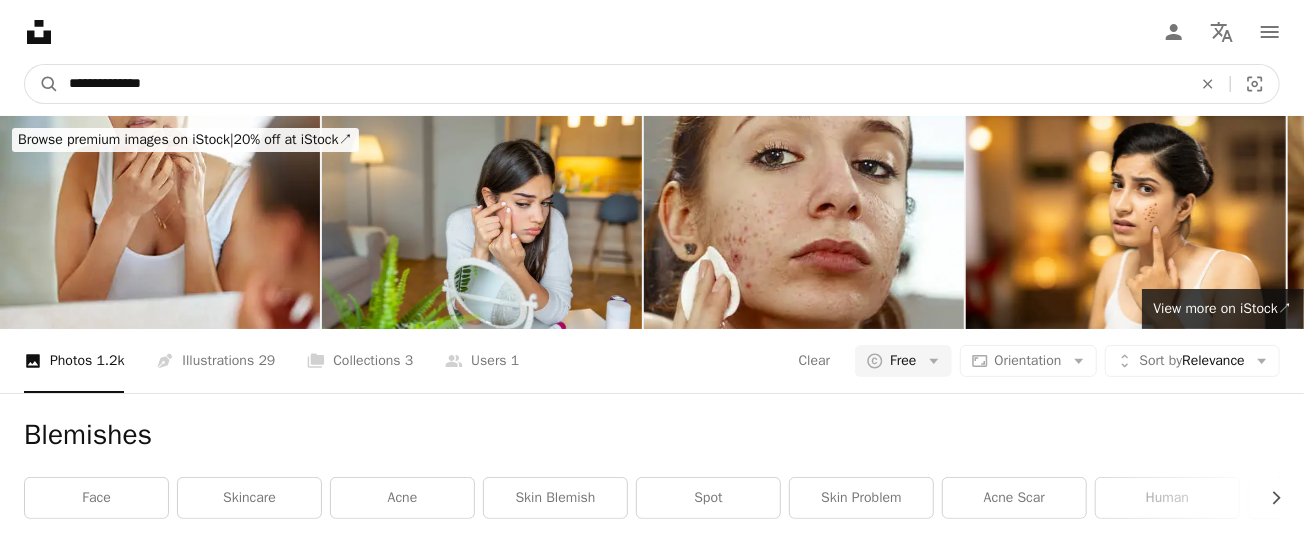 click on "A magnifying glass" at bounding box center [42, 84] 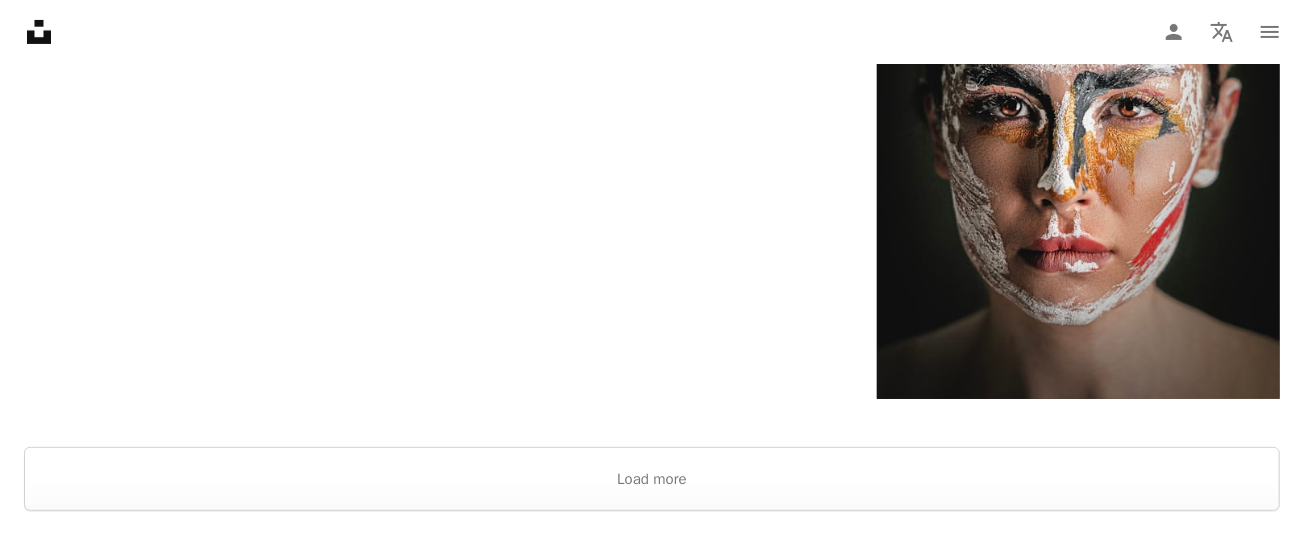 scroll, scrollTop: 4133, scrollLeft: 0, axis: vertical 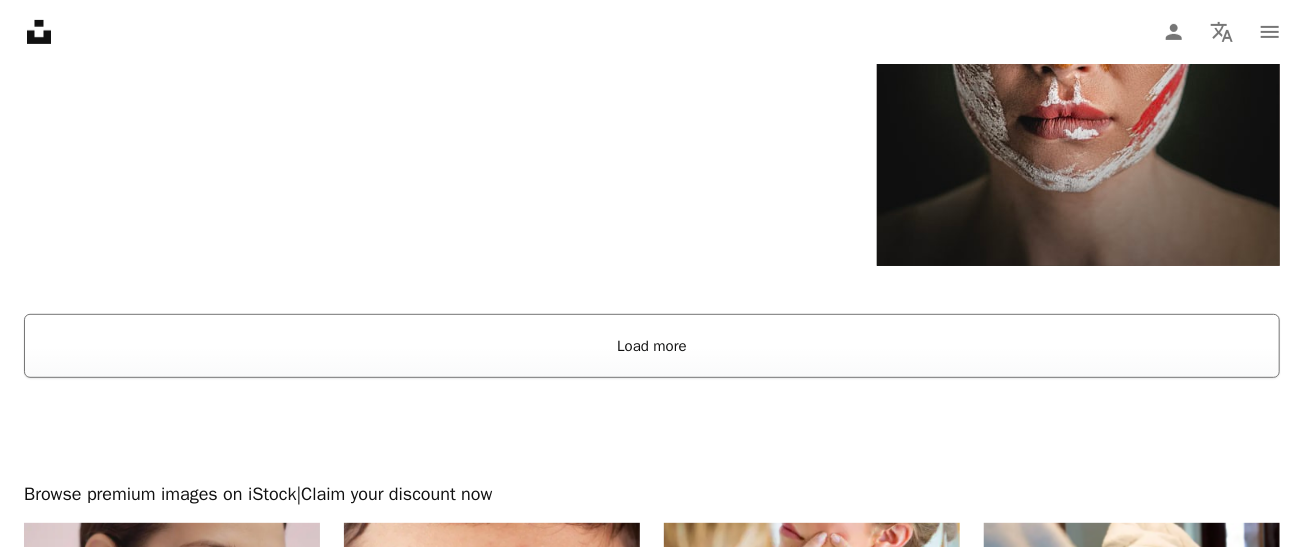 click on "Load more" at bounding box center [652, 346] 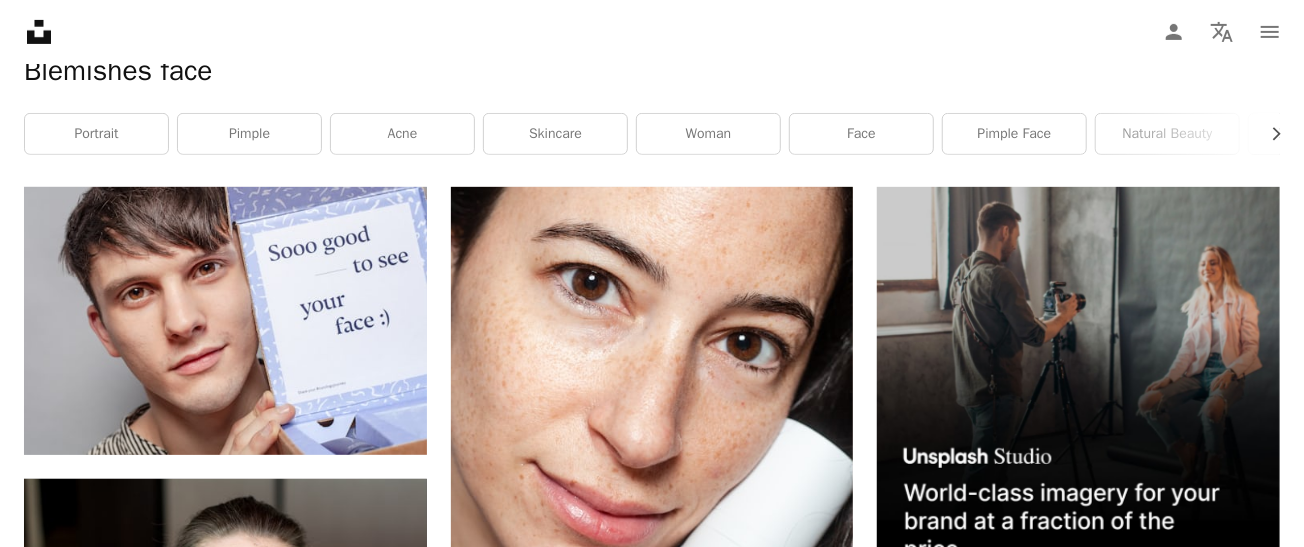 scroll, scrollTop: 0, scrollLeft: 0, axis: both 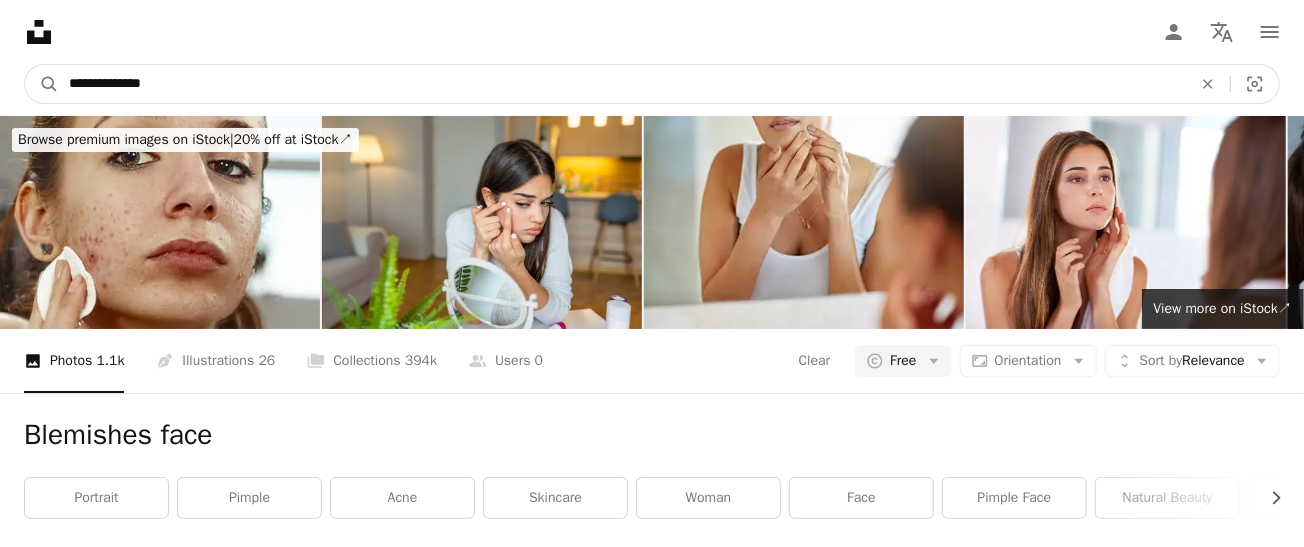 drag, startPoint x: 137, startPoint y: 85, endPoint x: 4, endPoint y: 81, distance: 133.06013 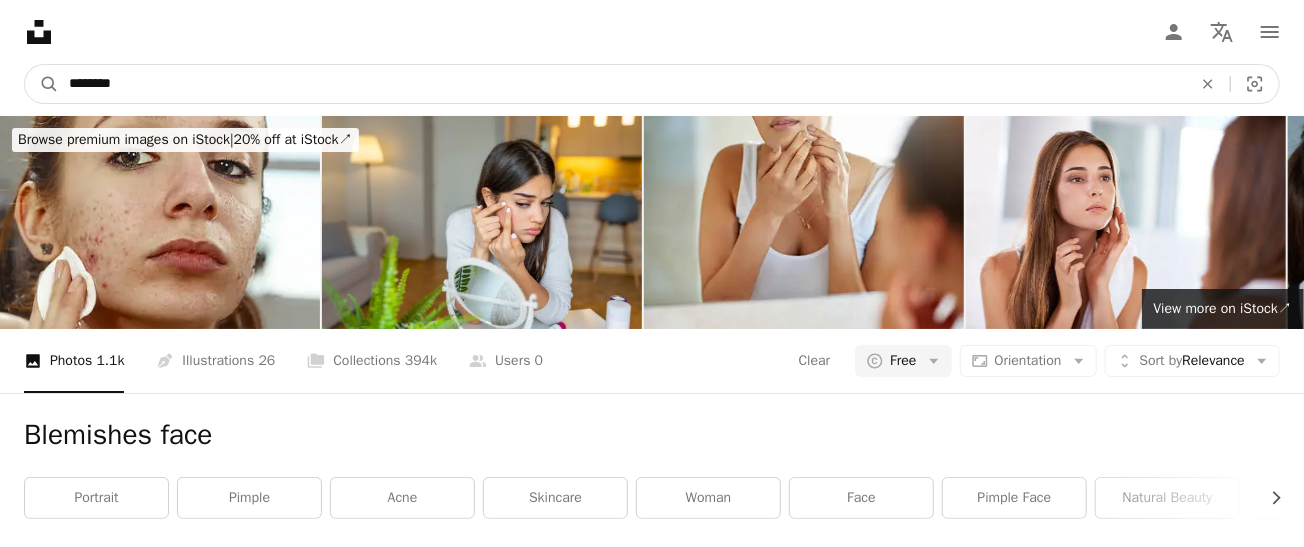 type on "*********" 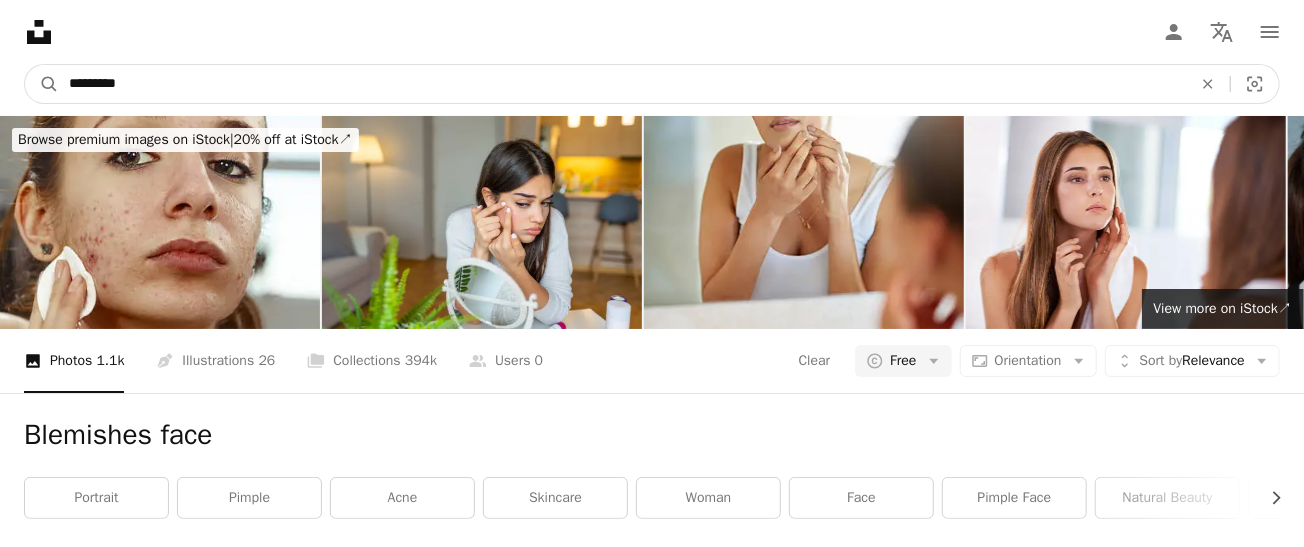 click on "A magnifying glass" at bounding box center [42, 84] 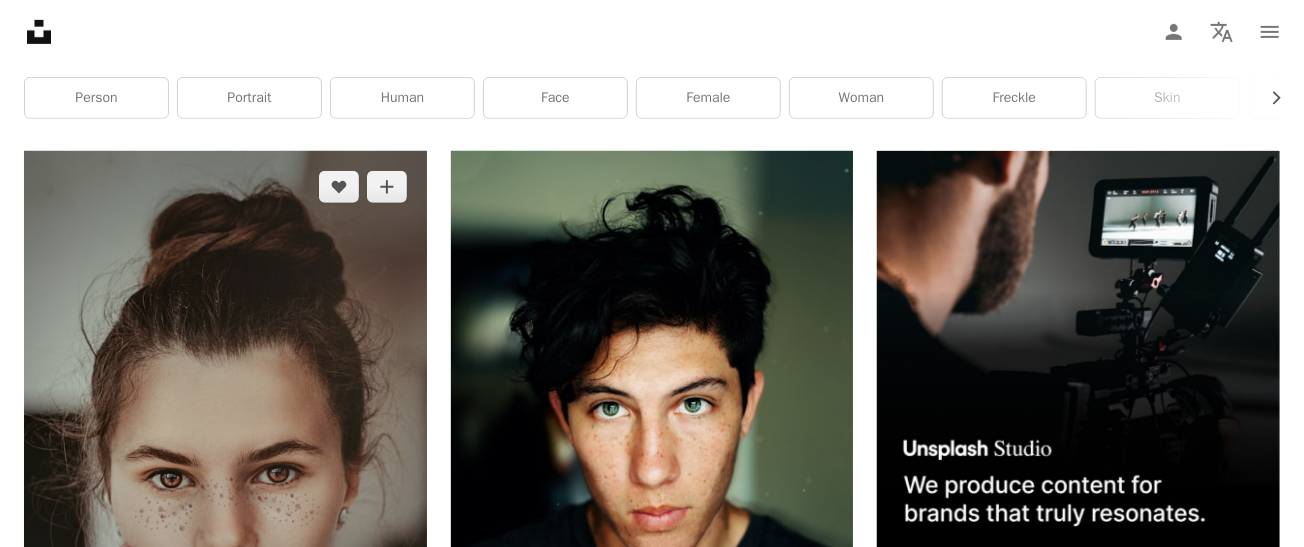 scroll, scrollTop: 0, scrollLeft: 0, axis: both 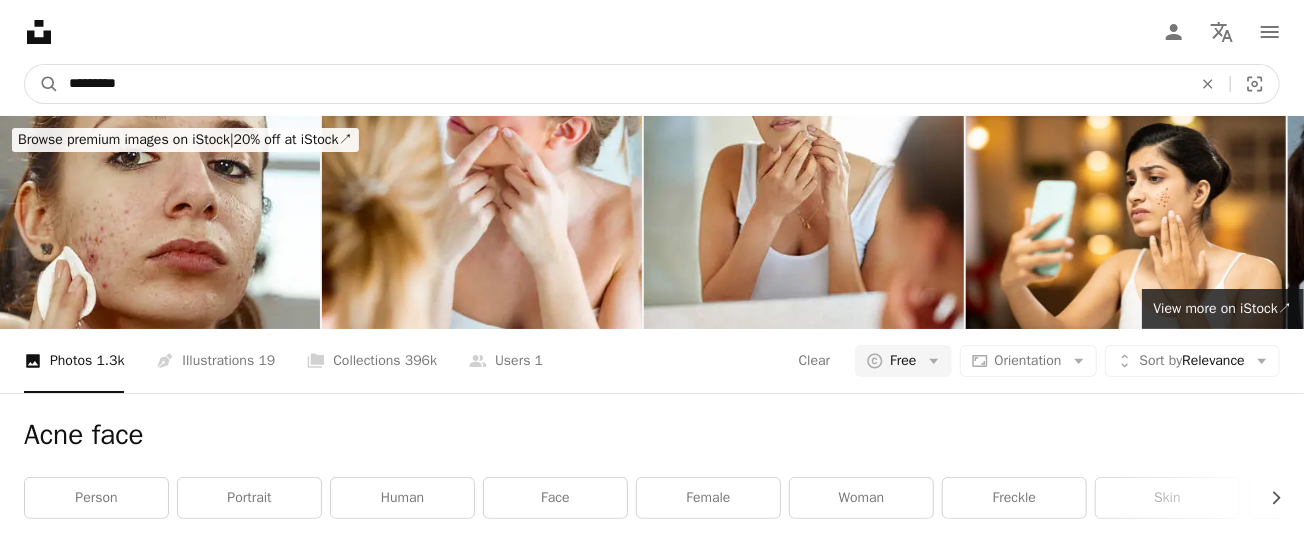 drag, startPoint x: 99, startPoint y: 88, endPoint x: 4, endPoint y: 77, distance: 95.63472 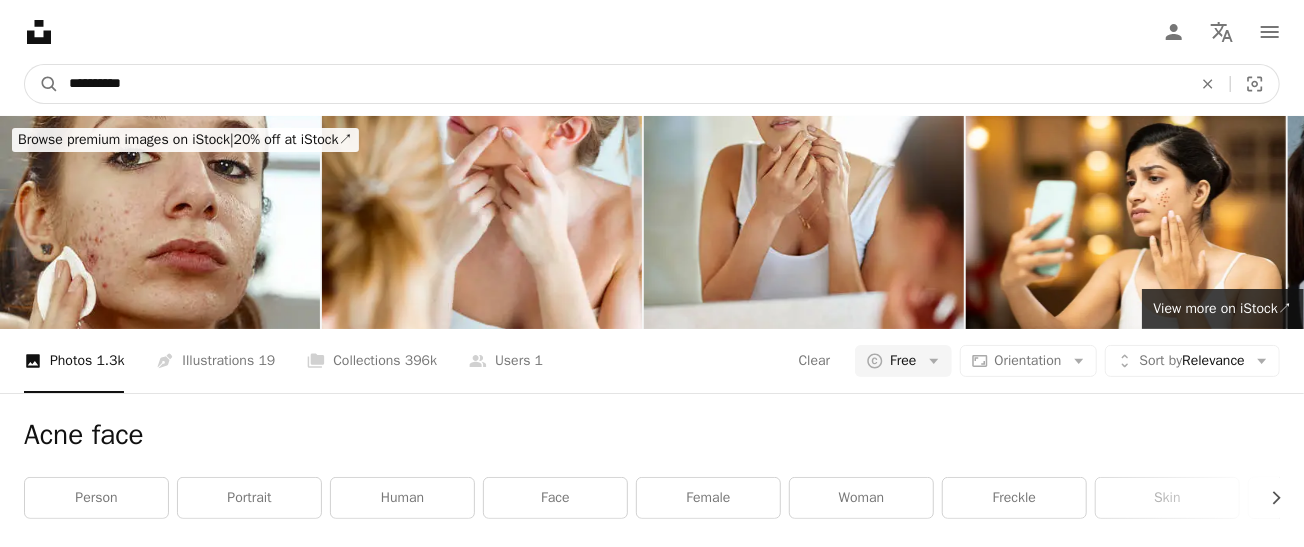 type on "**********" 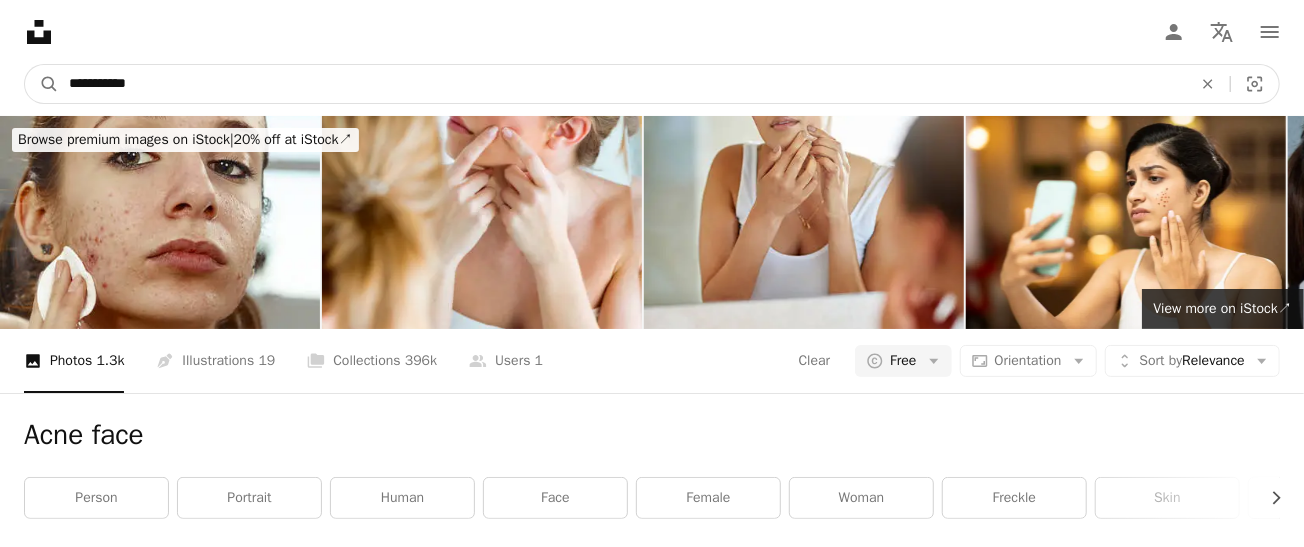 click on "A magnifying glass" at bounding box center [42, 84] 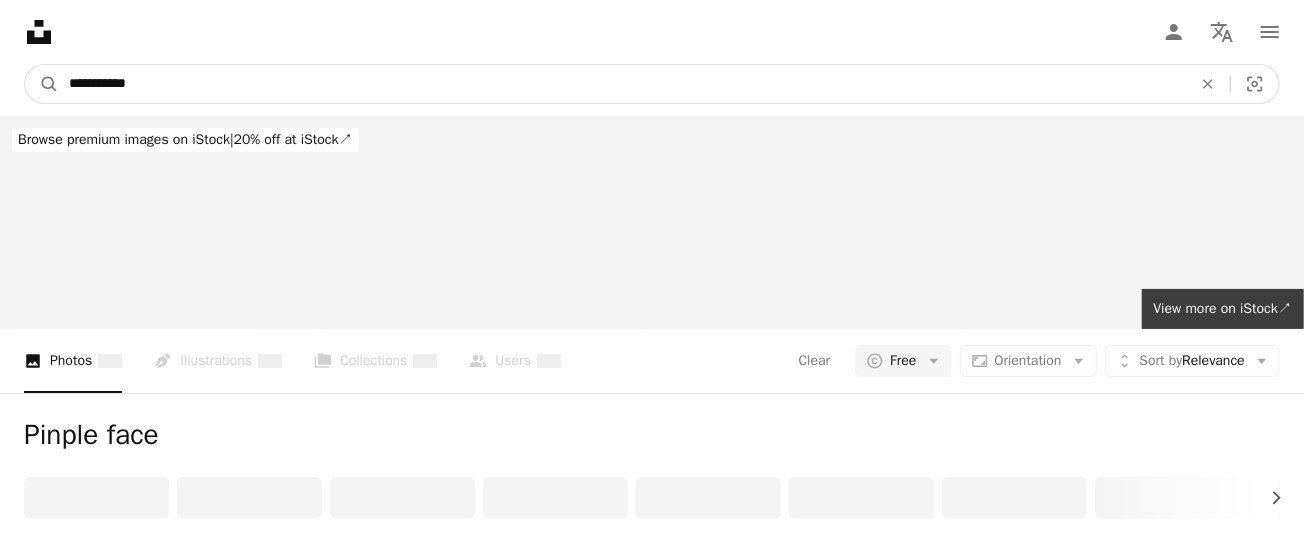 click on "**********" at bounding box center [622, 84] 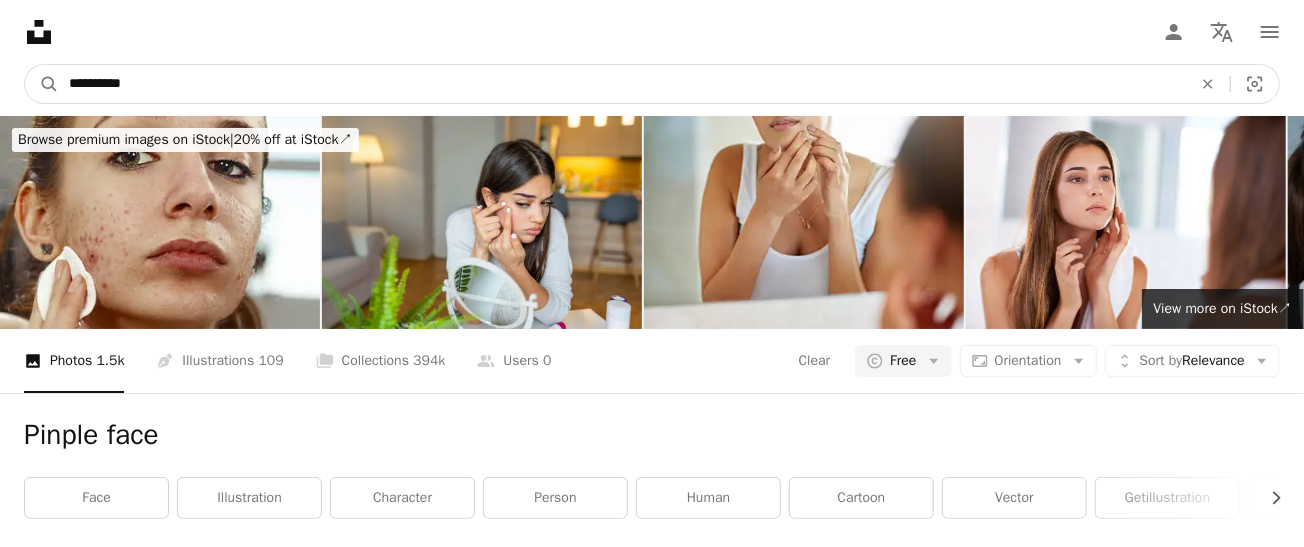 type on "**********" 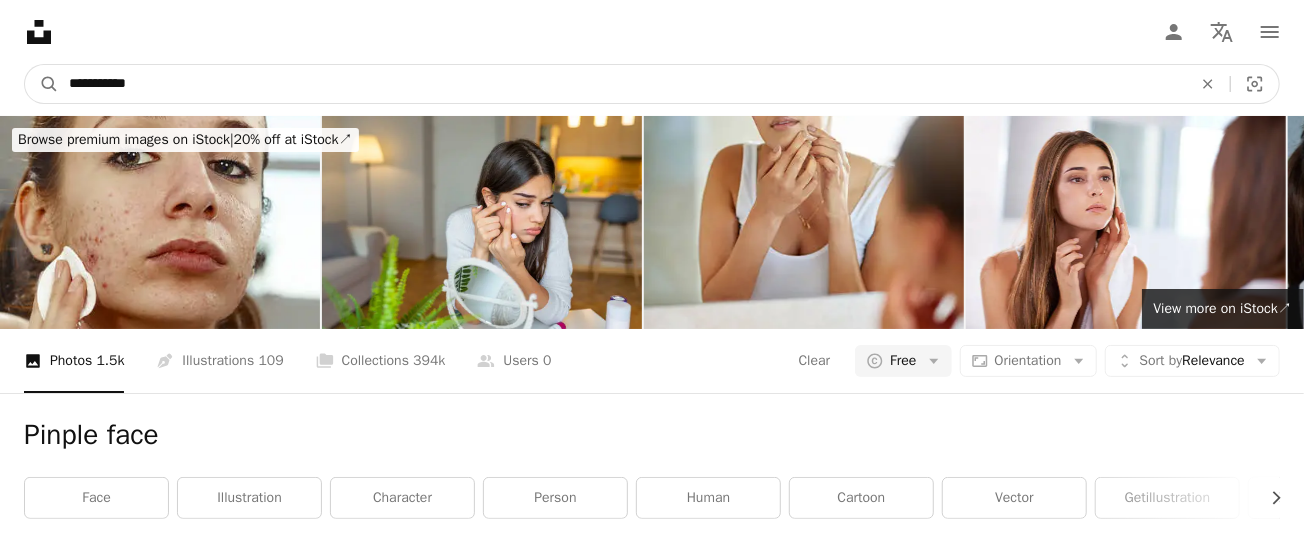 click on "A magnifying glass" at bounding box center [42, 84] 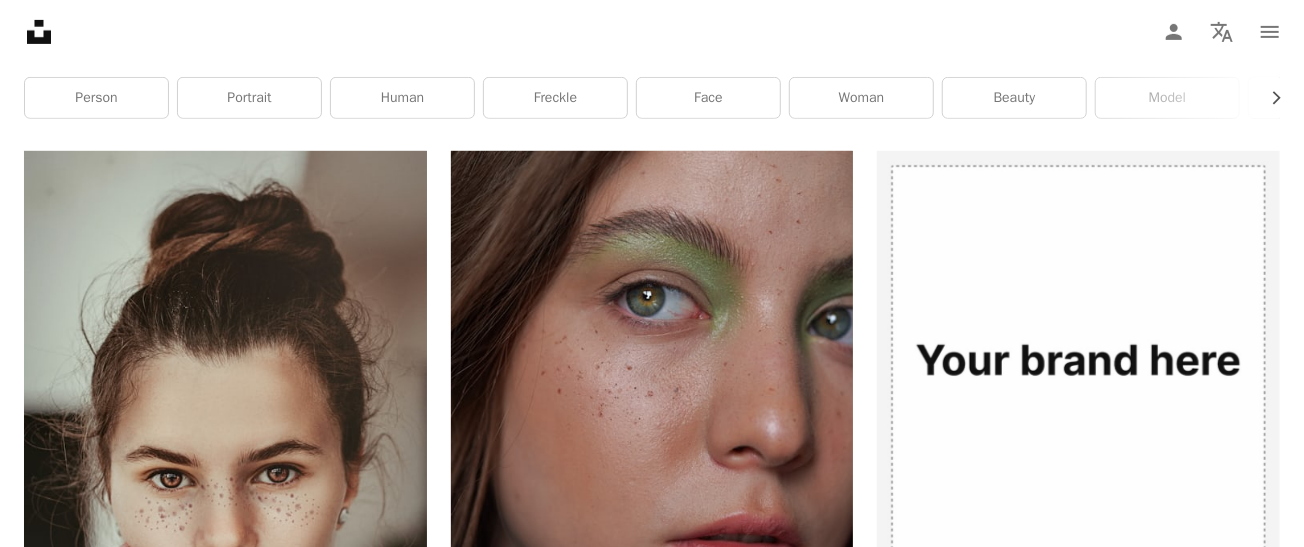 scroll, scrollTop: 0, scrollLeft: 0, axis: both 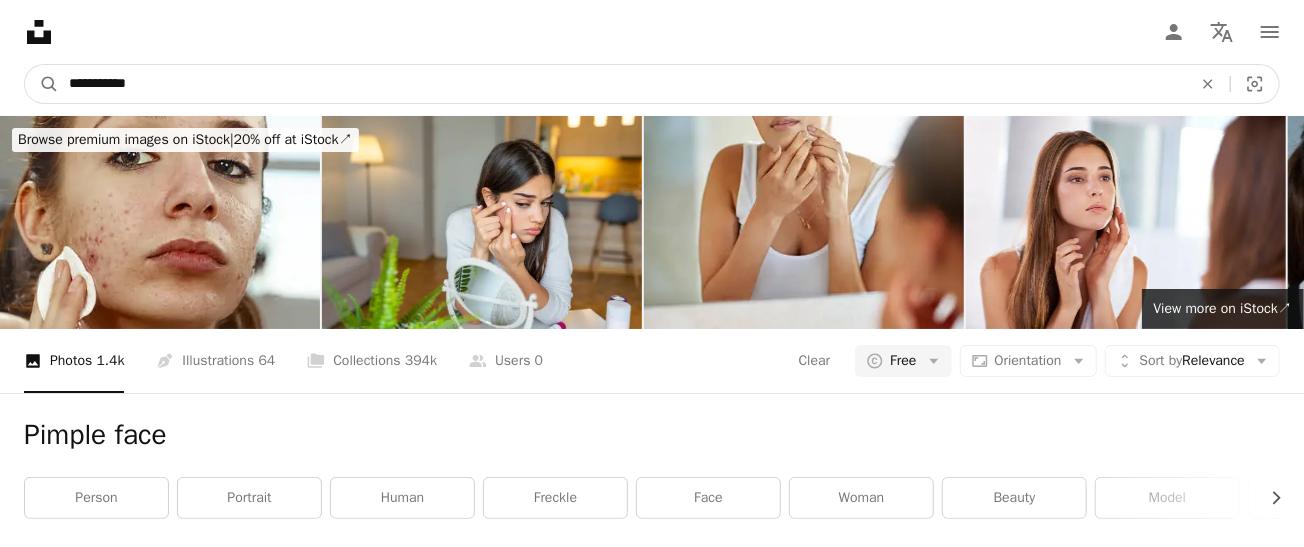 click on "**********" at bounding box center [622, 84] 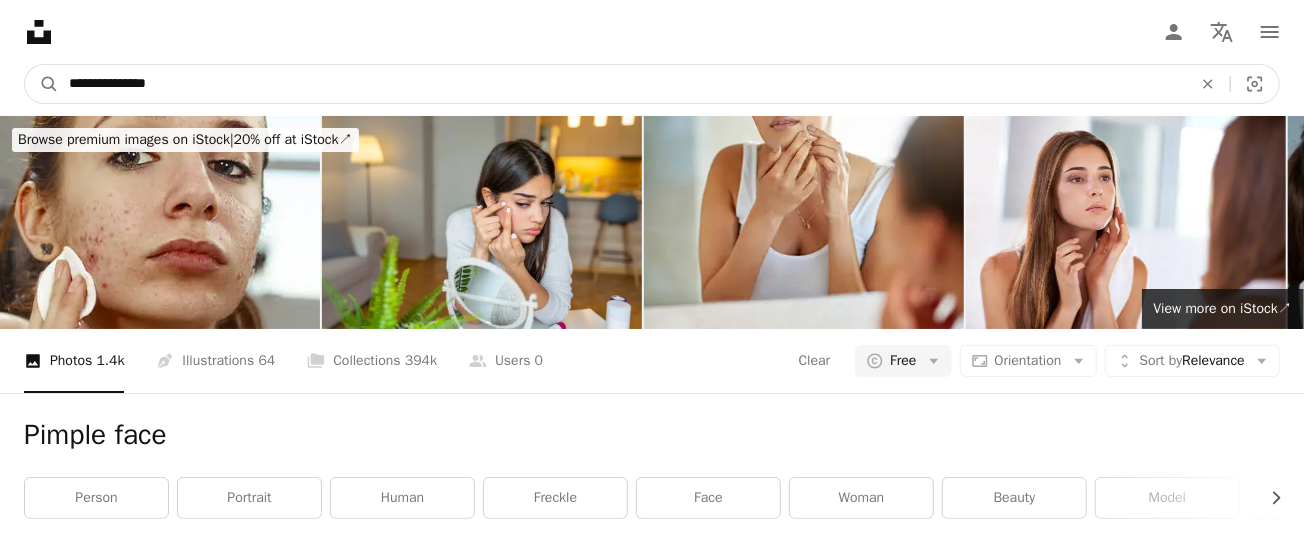 type on "**********" 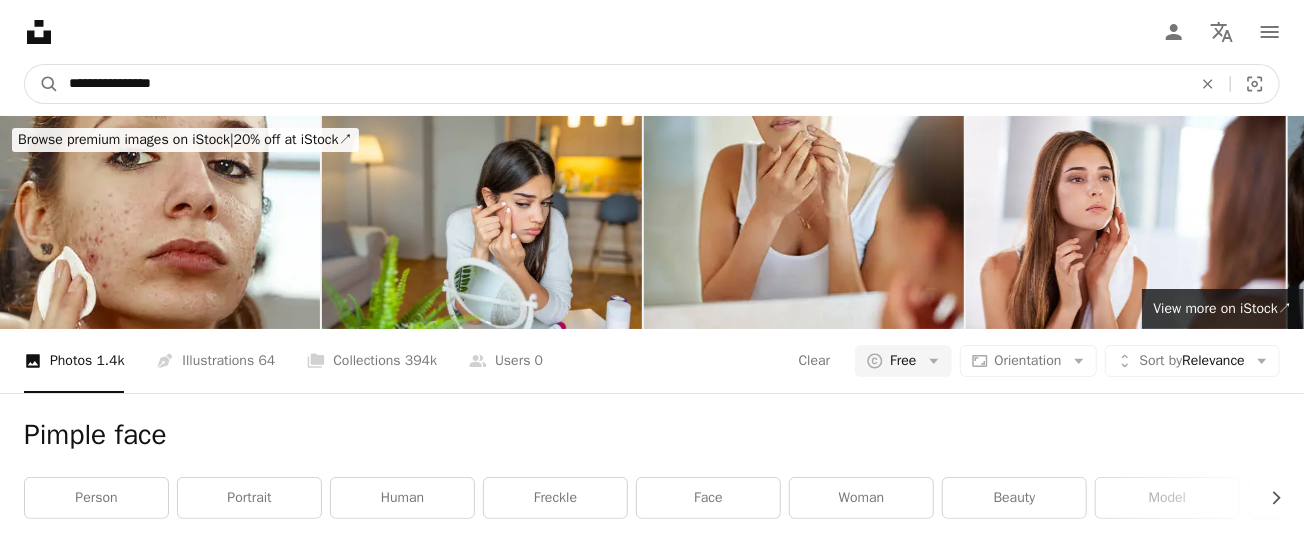 click on "A magnifying glass" at bounding box center (42, 84) 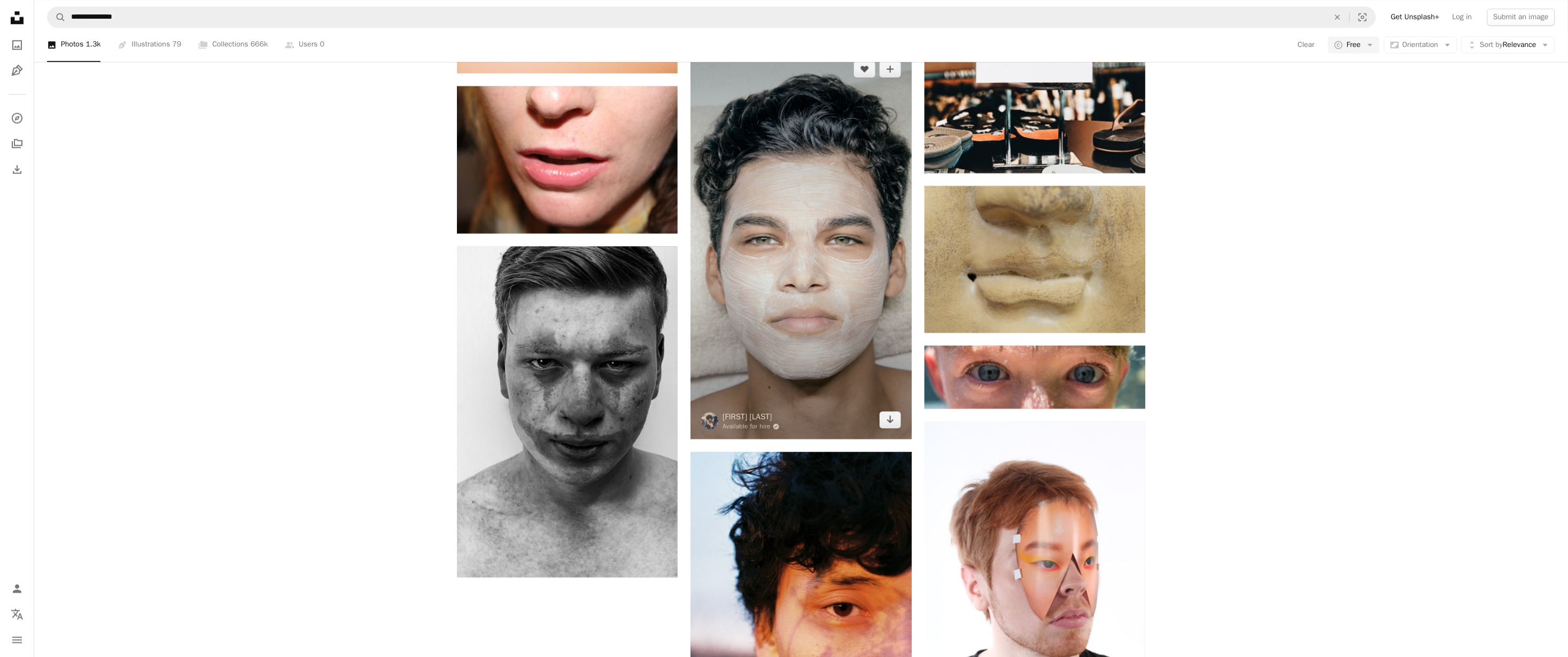 scroll, scrollTop: 2154, scrollLeft: 0, axis: vertical 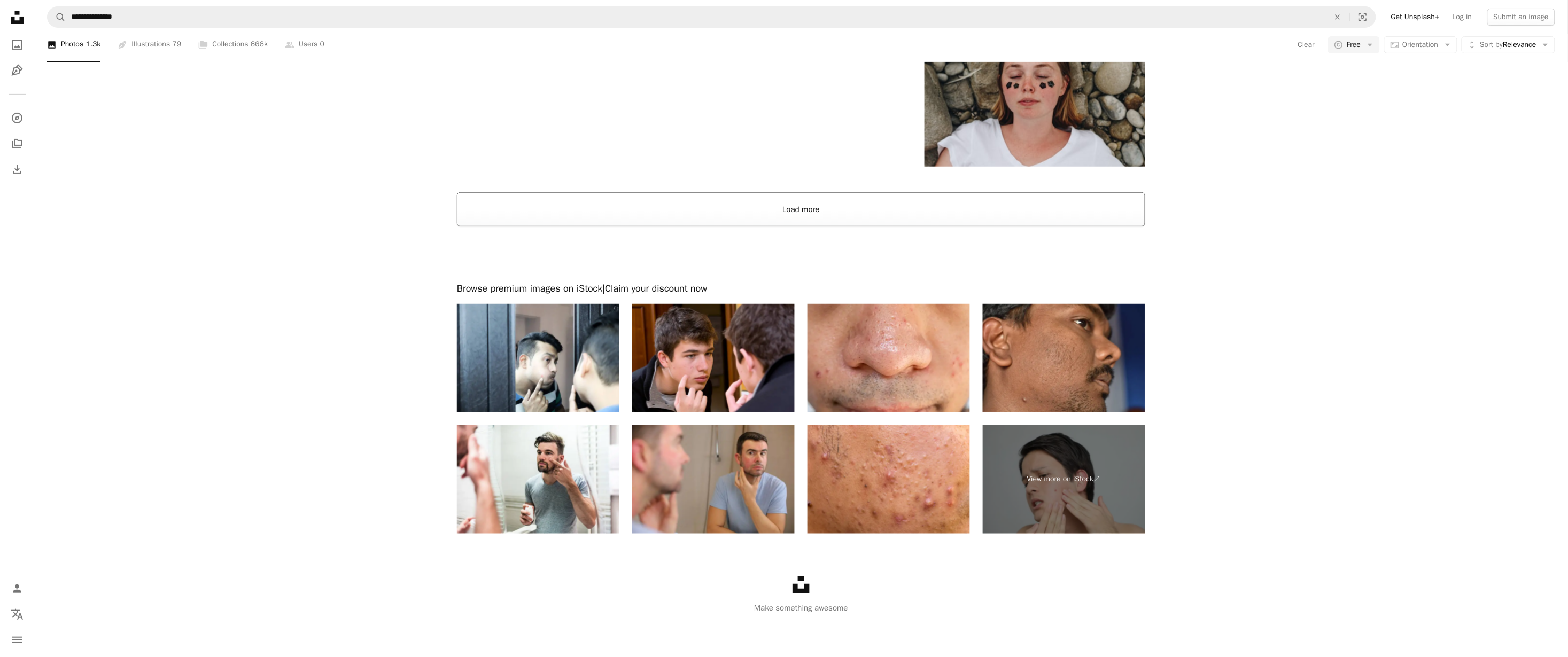 click on "Load more" at bounding box center (801, 209) 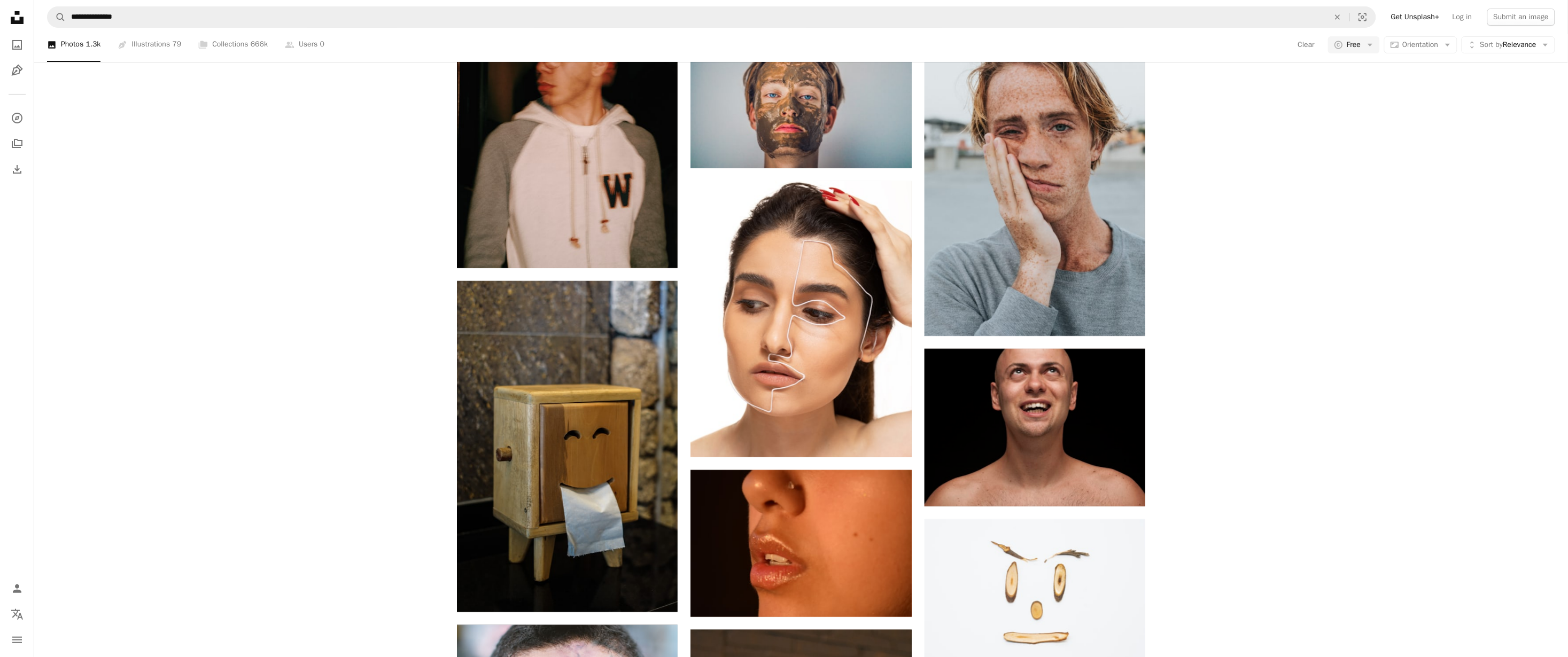 scroll, scrollTop: 8699, scrollLeft: 0, axis: vertical 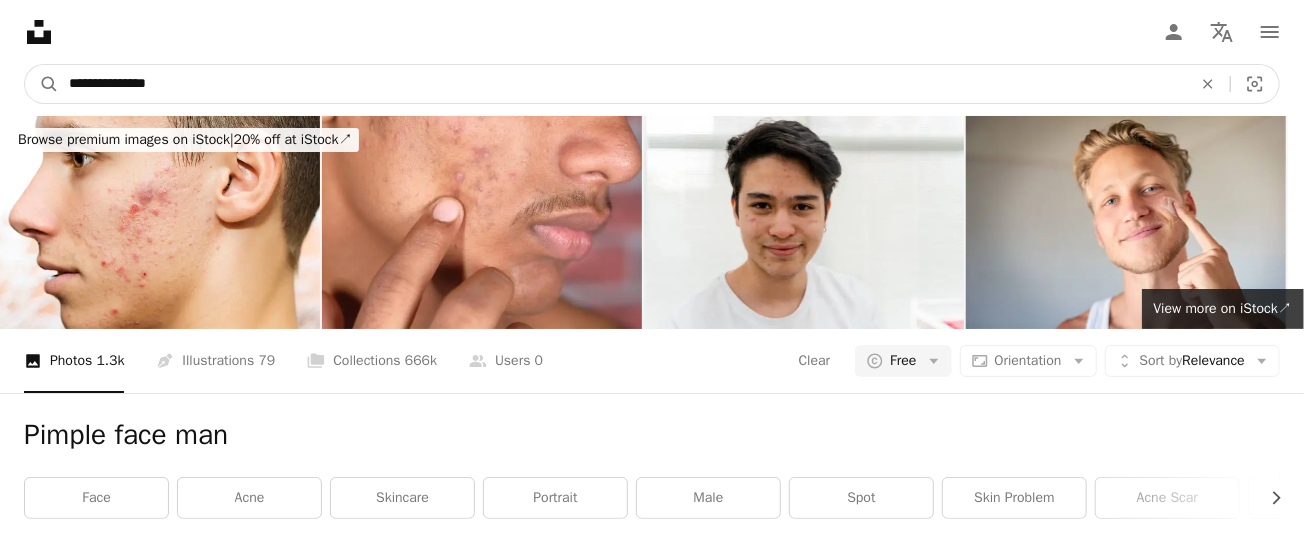 drag, startPoint x: 249, startPoint y: 79, endPoint x: 12, endPoint y: 84, distance: 237.05273 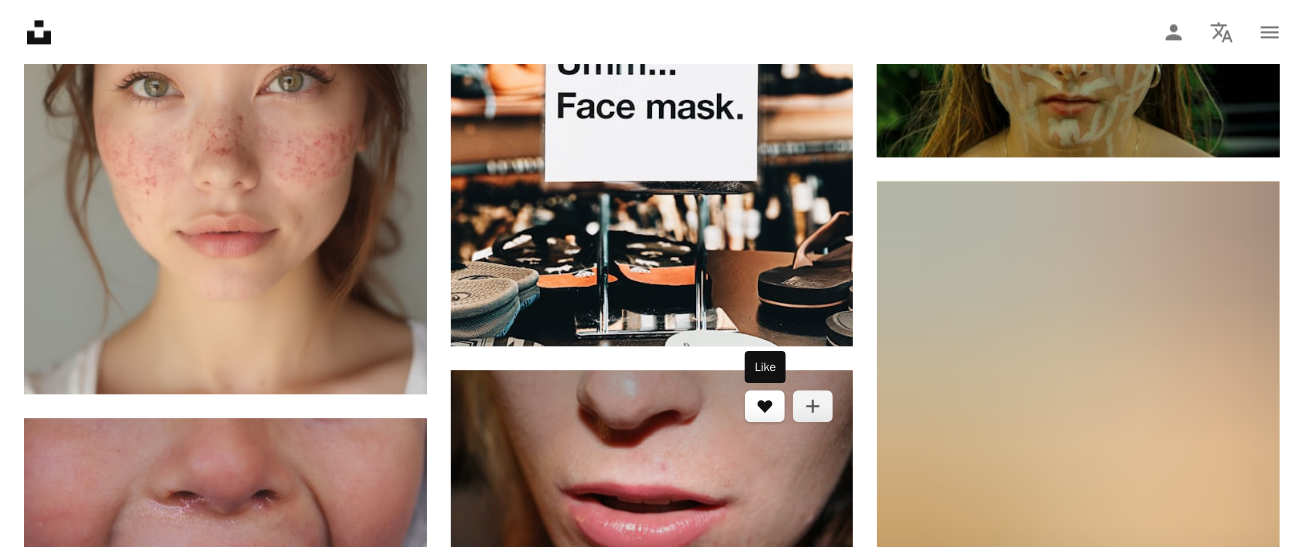 scroll, scrollTop: 2266, scrollLeft: 0, axis: vertical 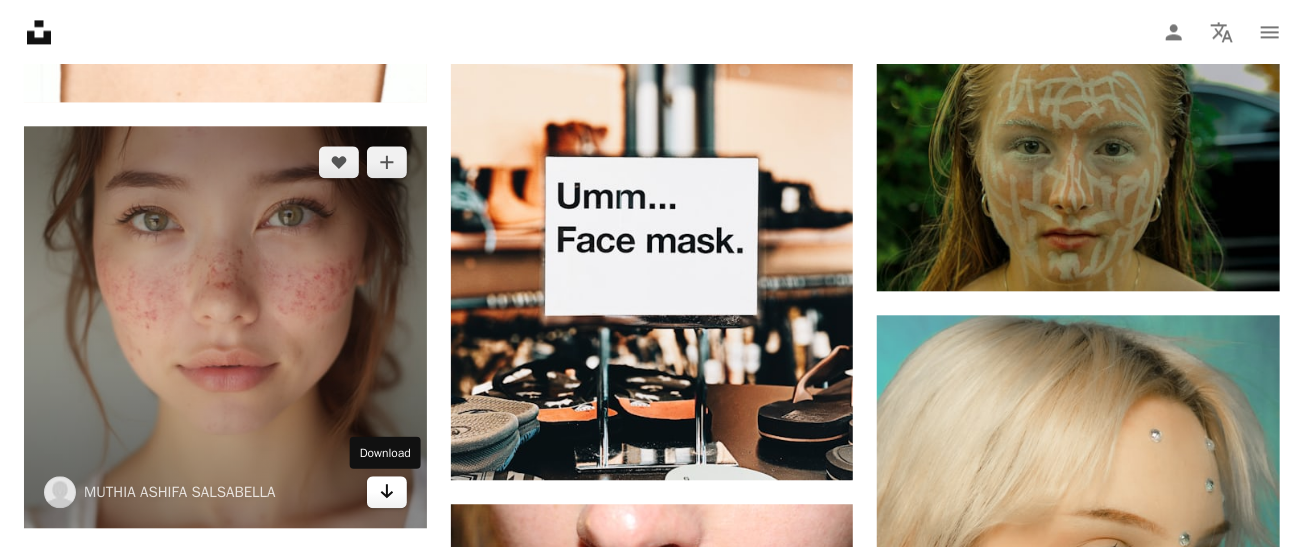 click on "Arrow pointing down" 